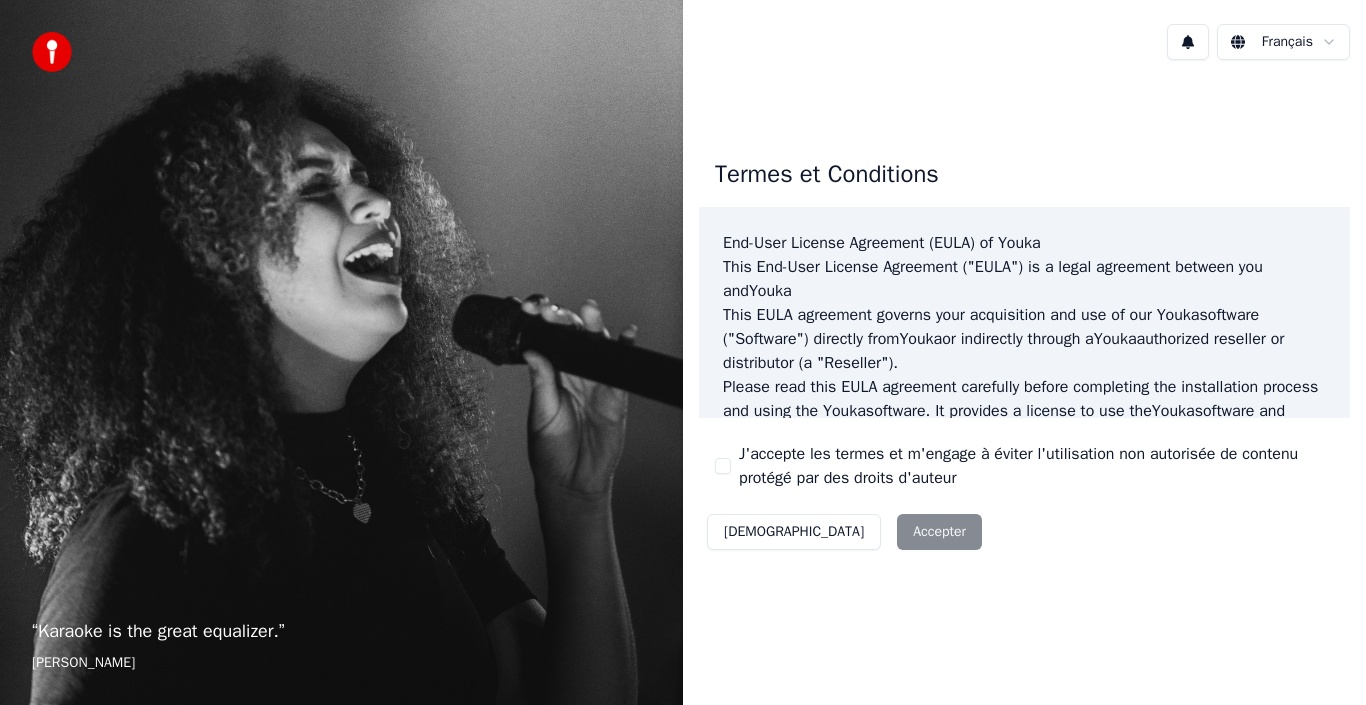 scroll, scrollTop: 0, scrollLeft: 0, axis: both 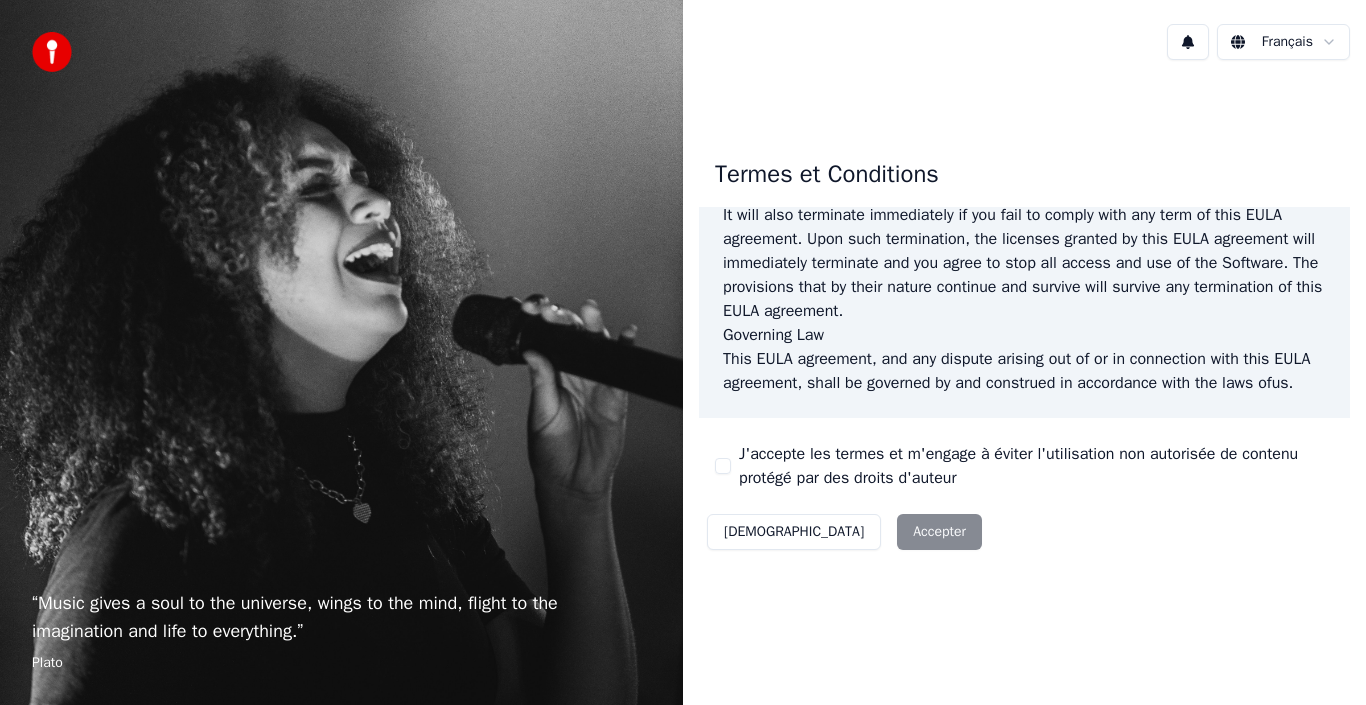 click on "J'accepte les termes et m'engage à éviter l'utilisation non autorisée de contenu protégé par des droits d'auteur" at bounding box center [723, 466] 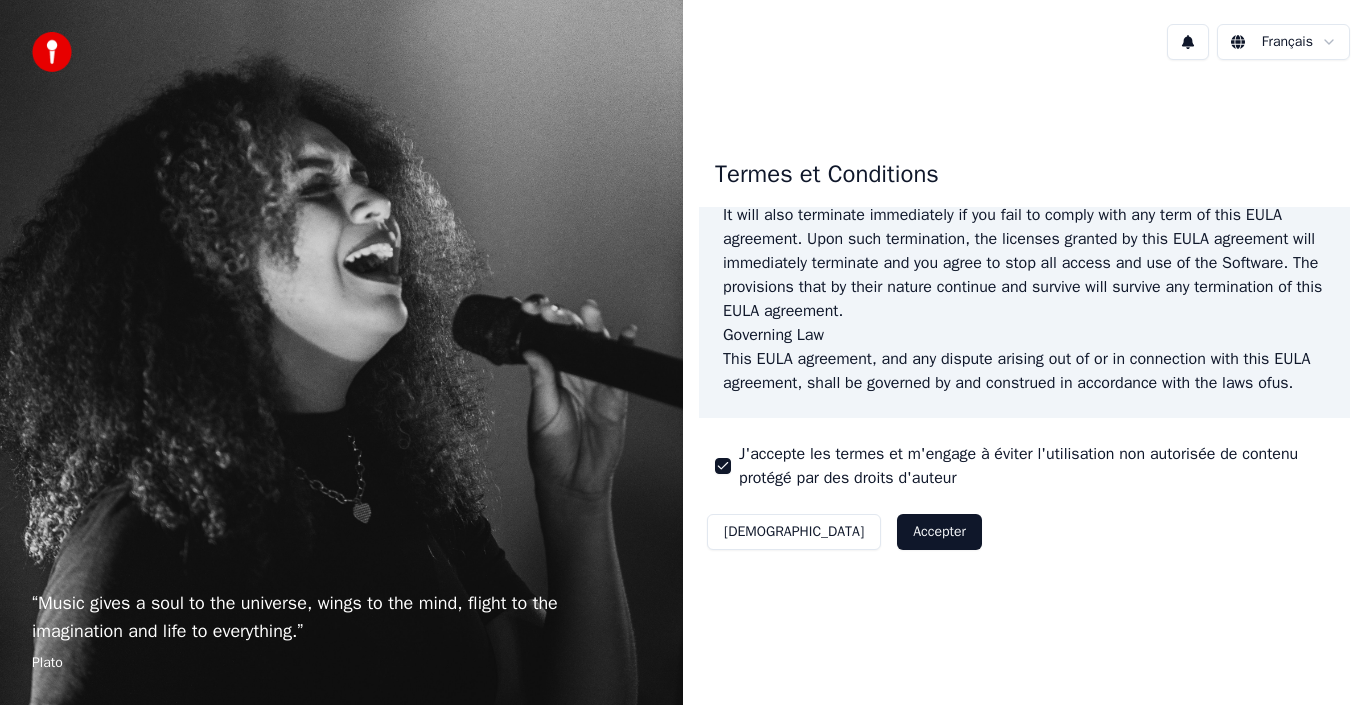 click on "Accepter" at bounding box center (939, 532) 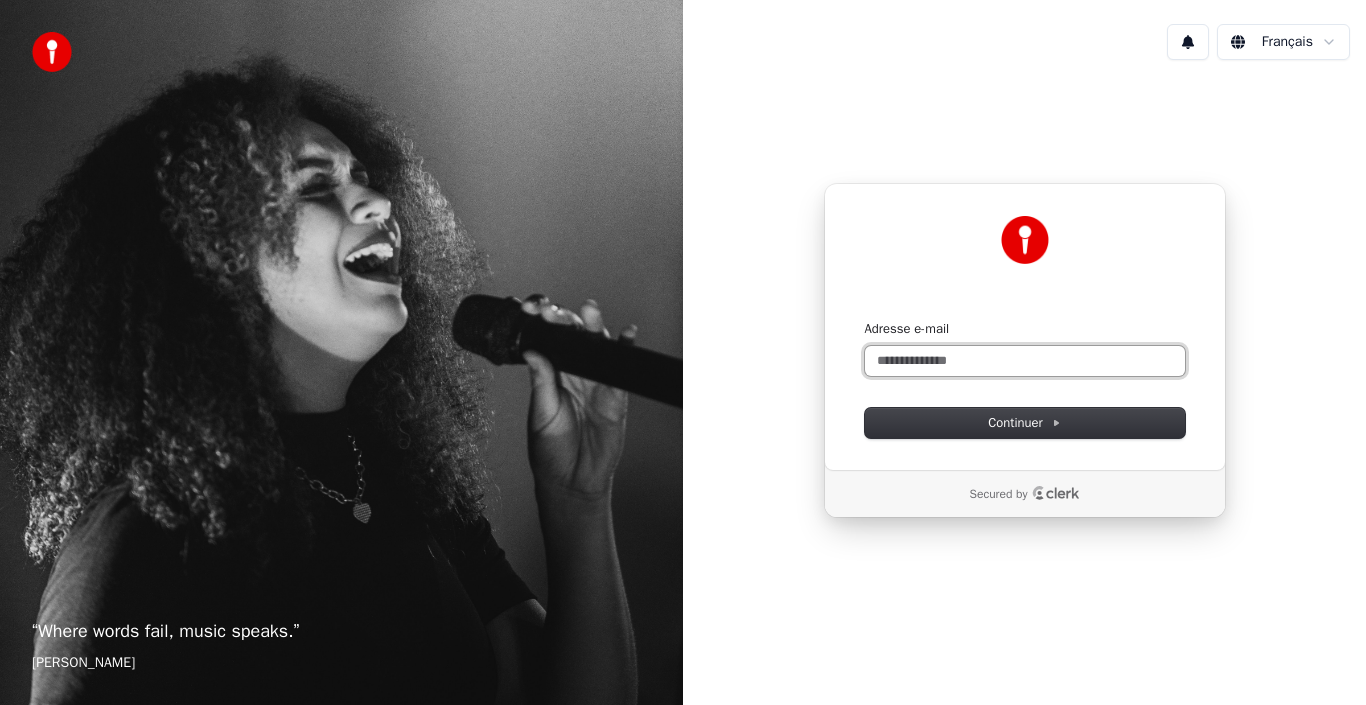 click on "Adresse e-mail" at bounding box center (1025, 361) 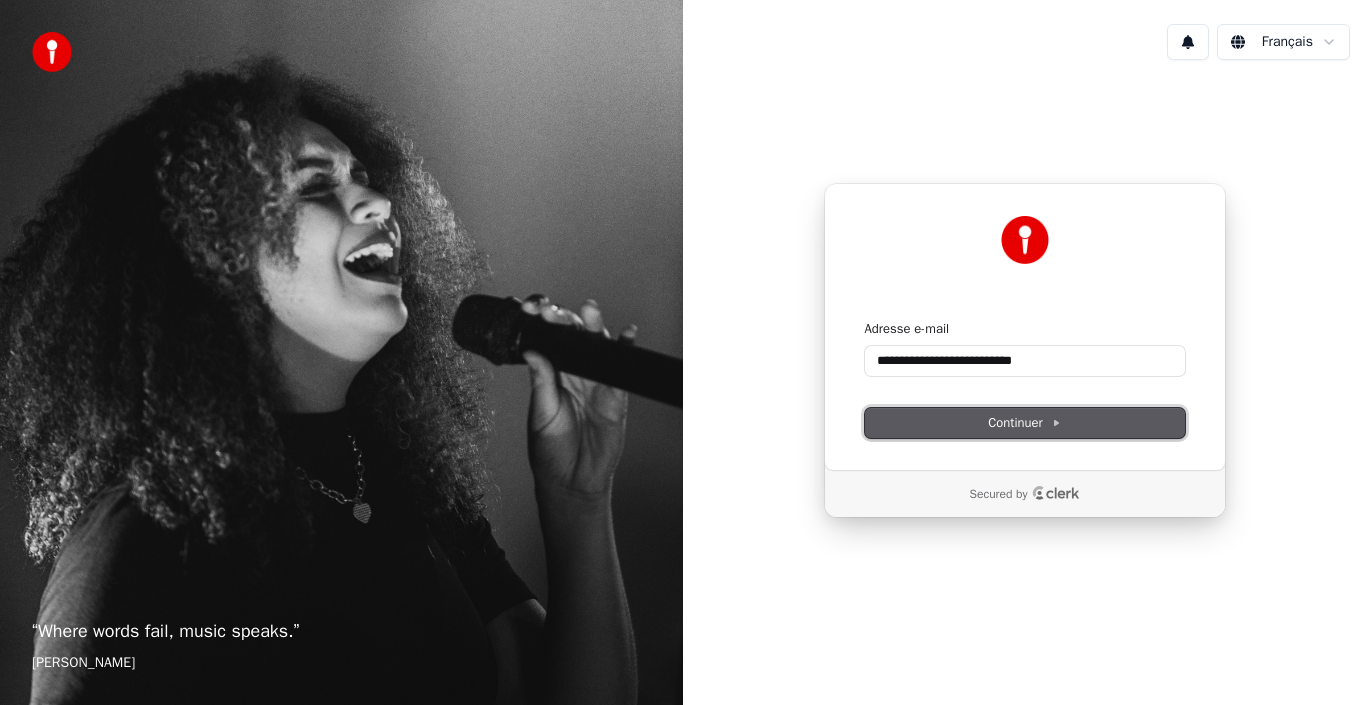 click on "Continuer" at bounding box center [1024, 423] 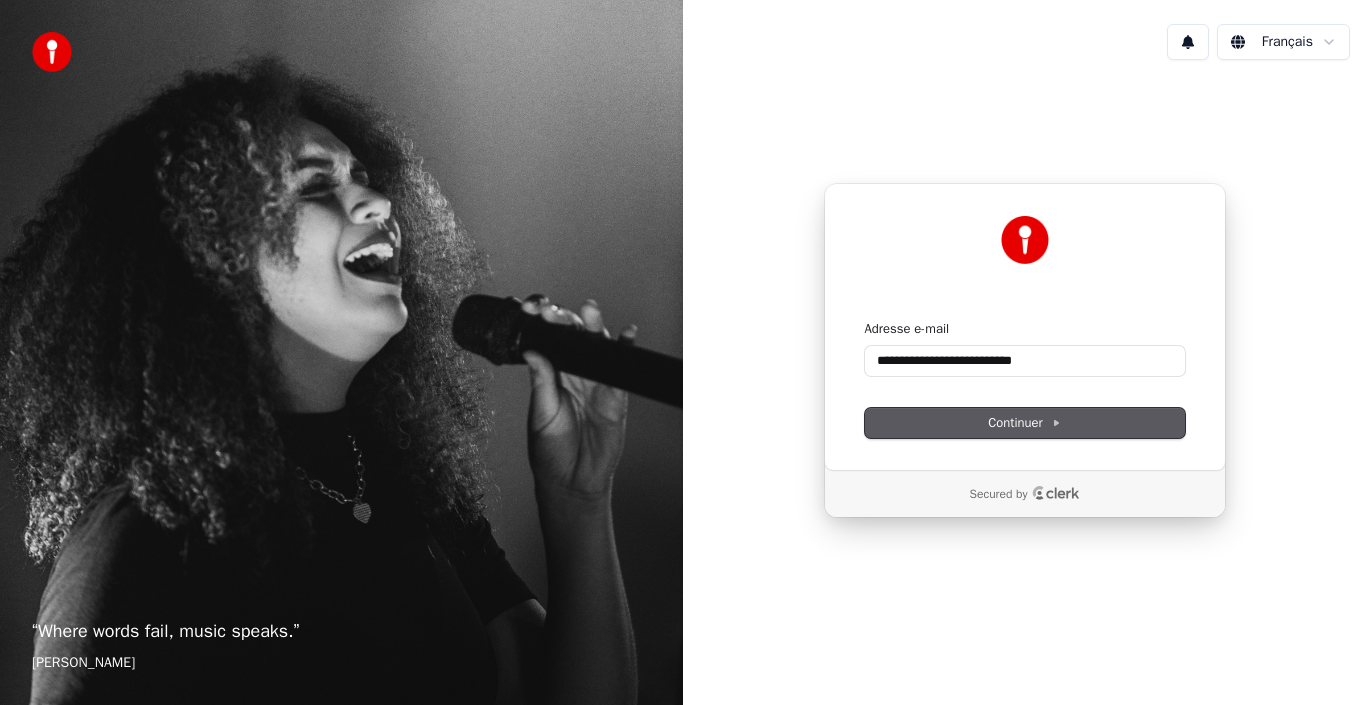 type on "**********" 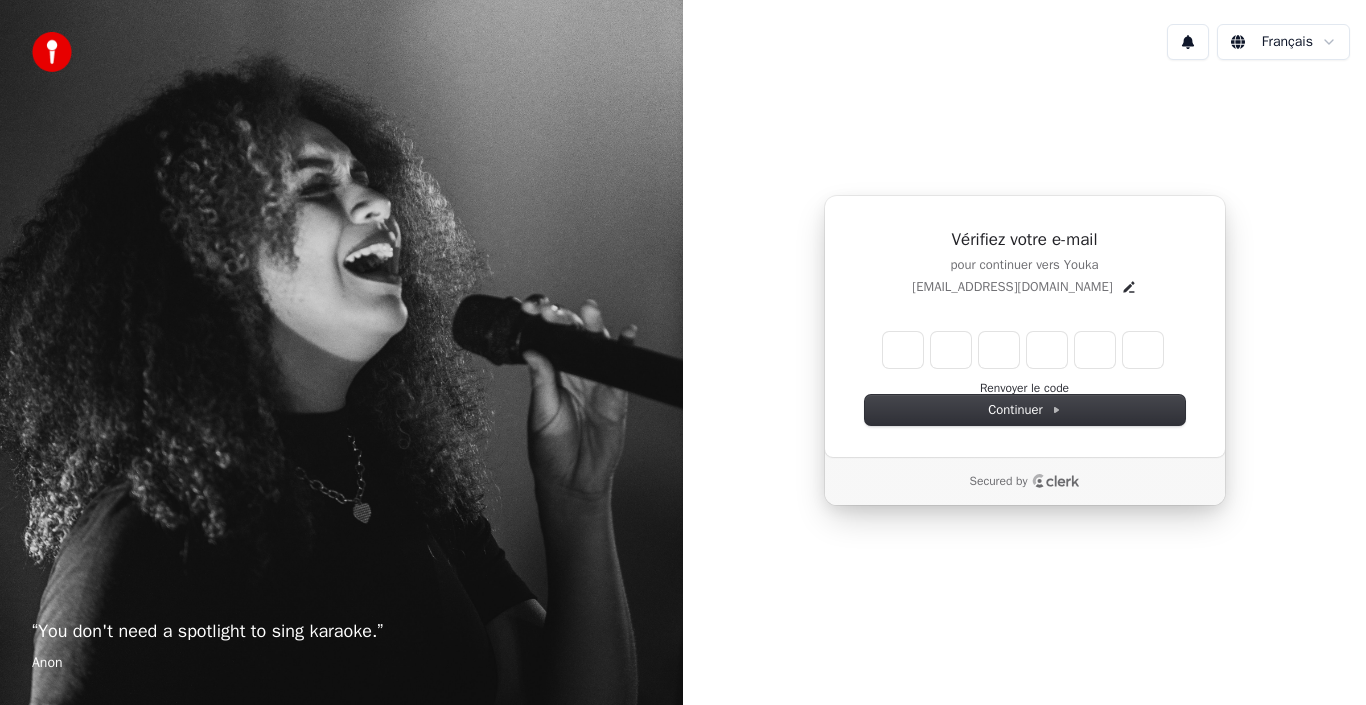 click at bounding box center (1023, 350) 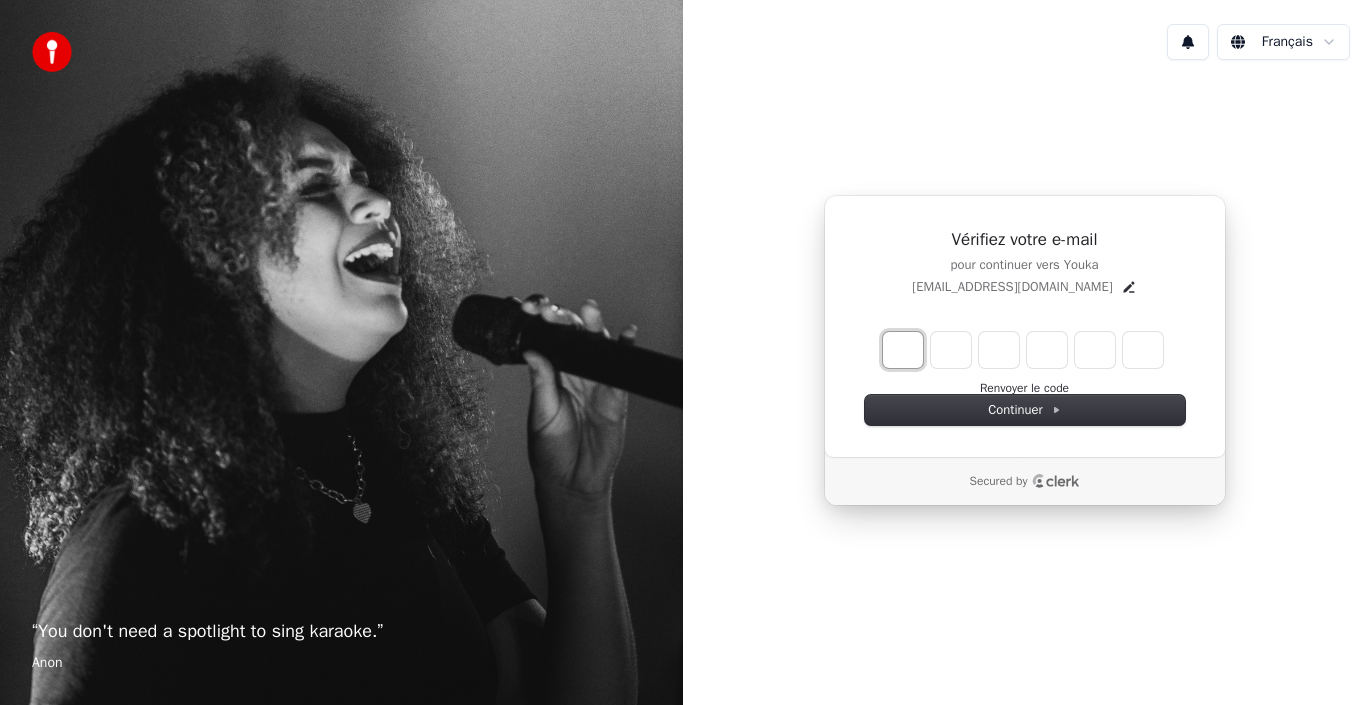 click at bounding box center [903, 350] 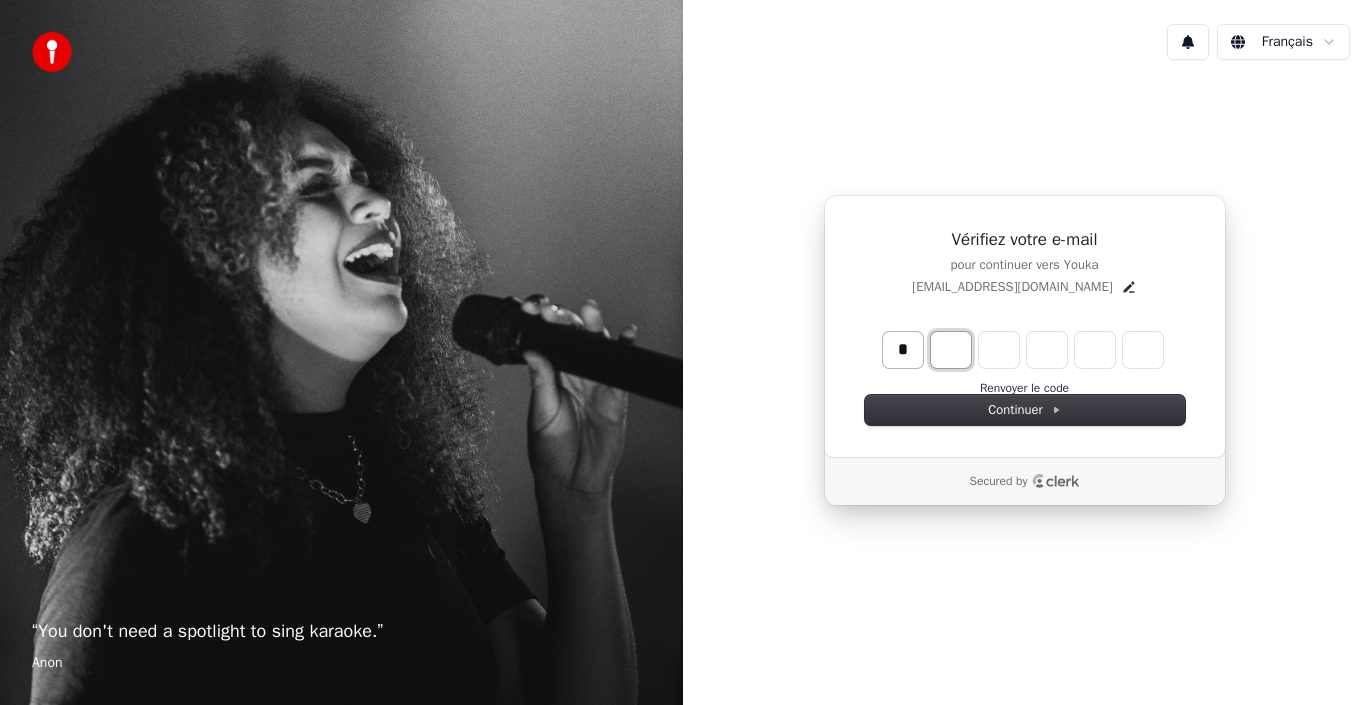 type on "*" 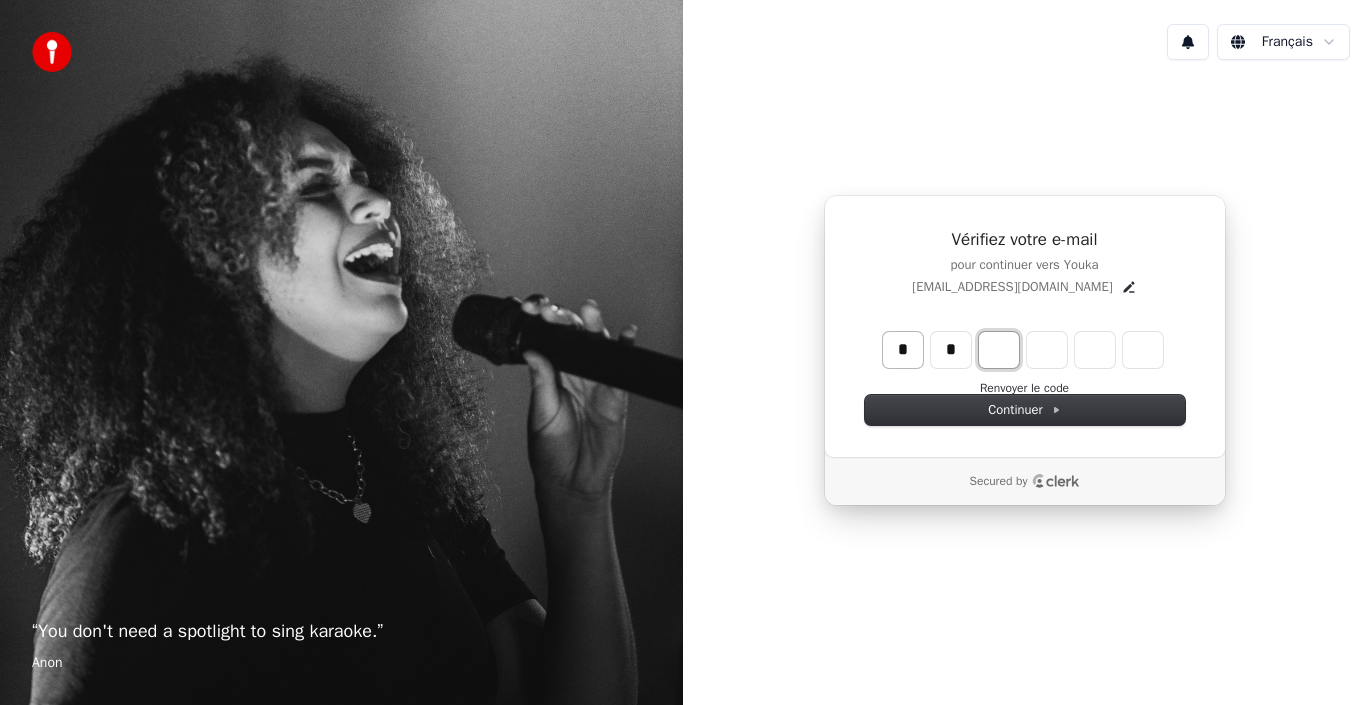 type on "**" 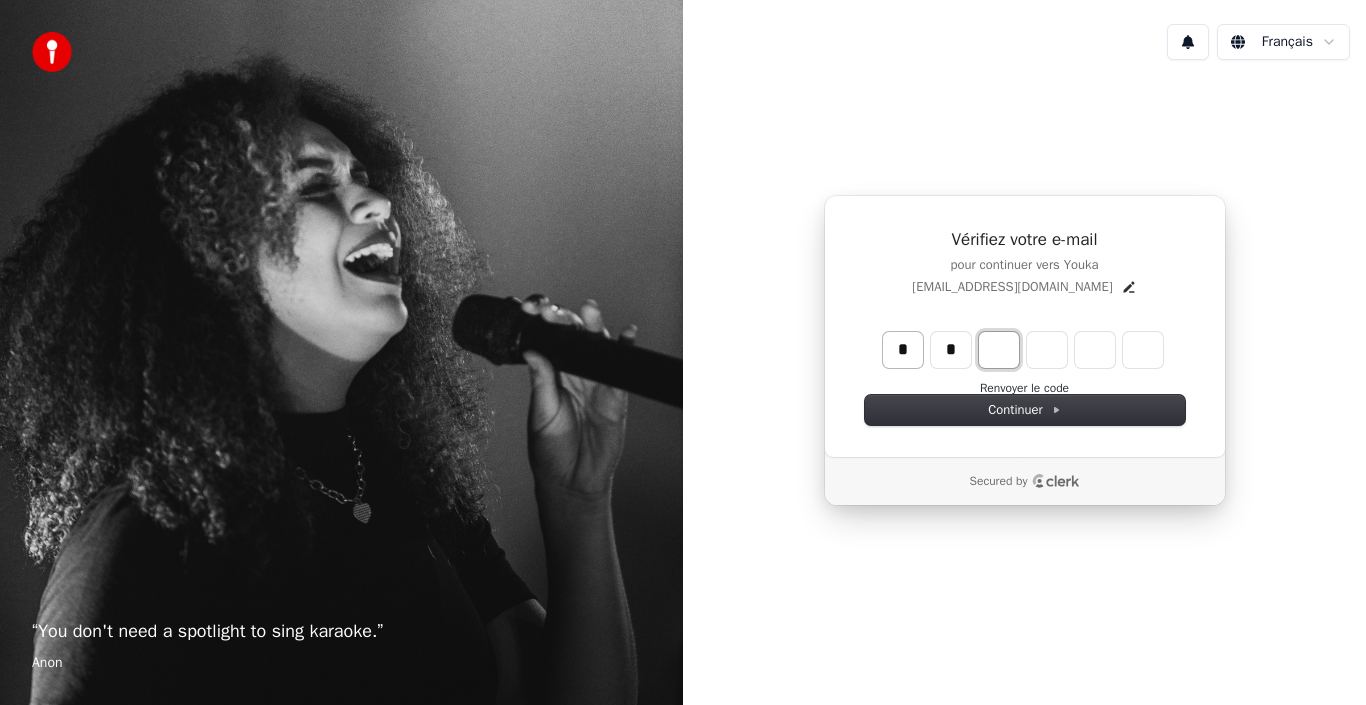 type on "*" 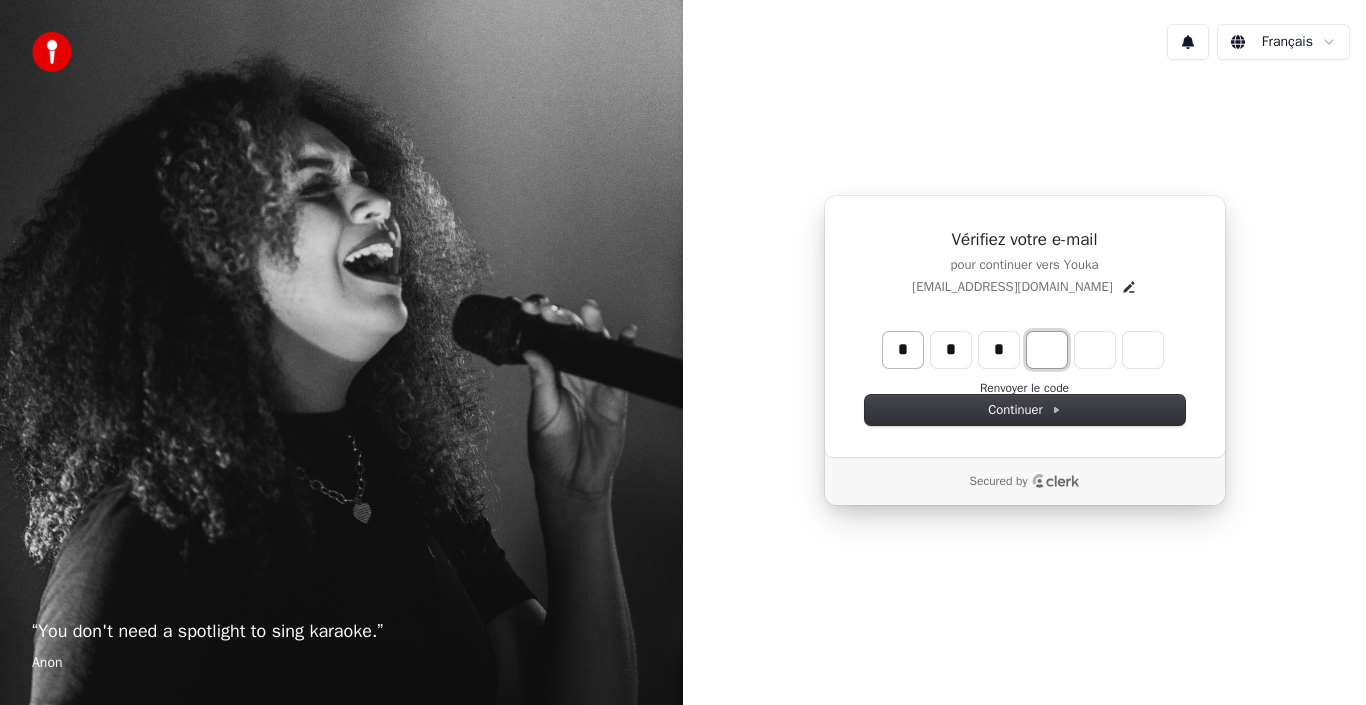 type on "***" 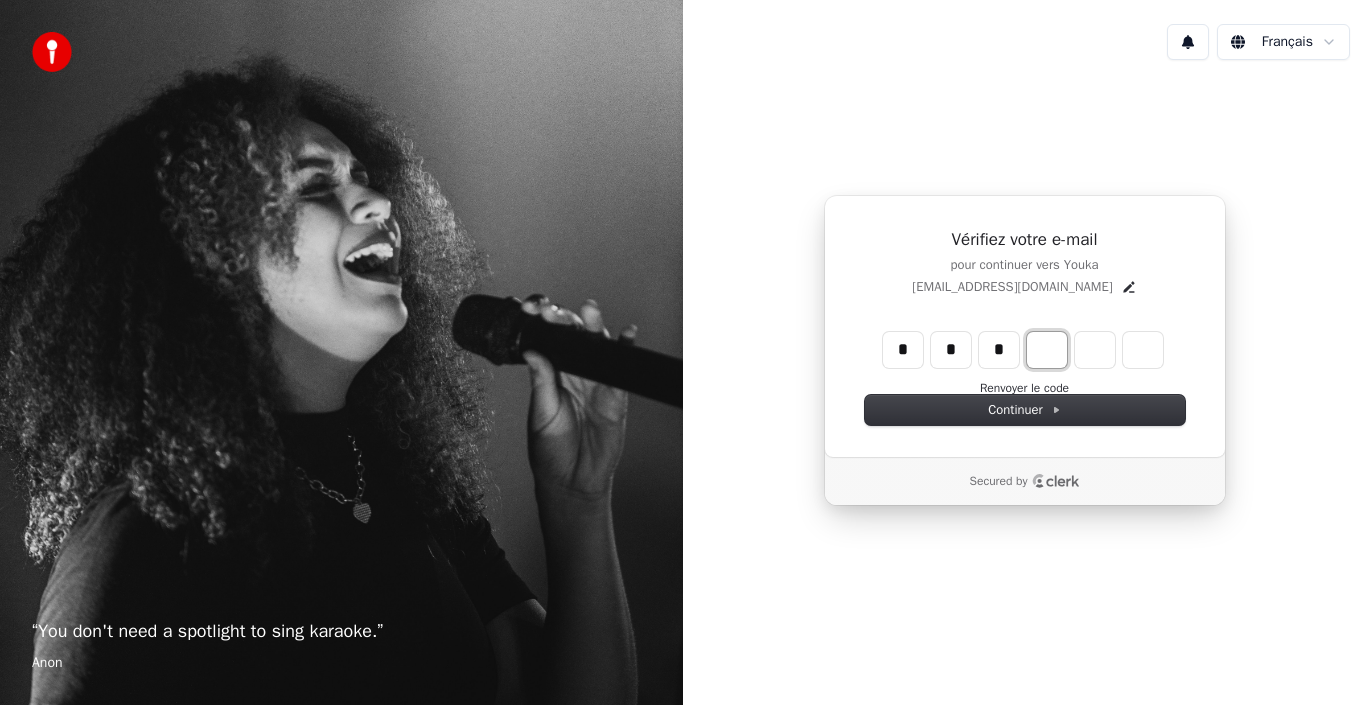 type on "*" 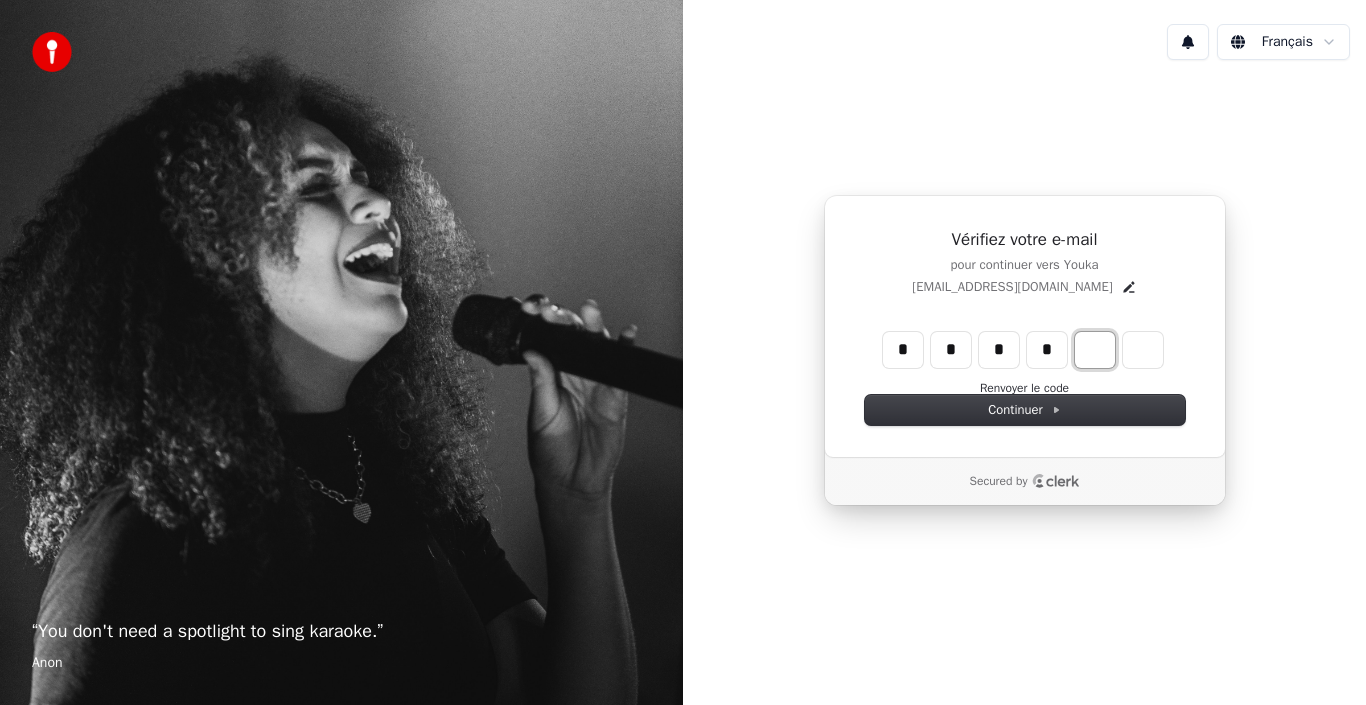 type on "****" 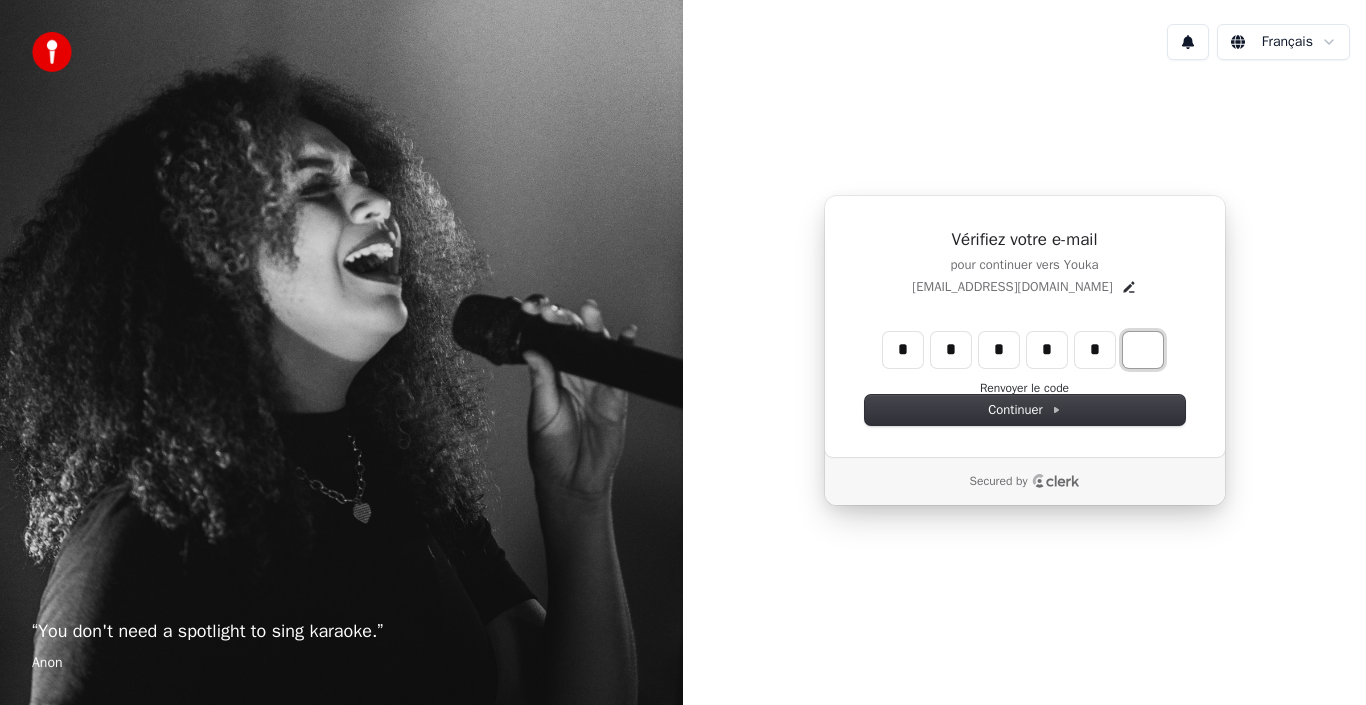 type on "******" 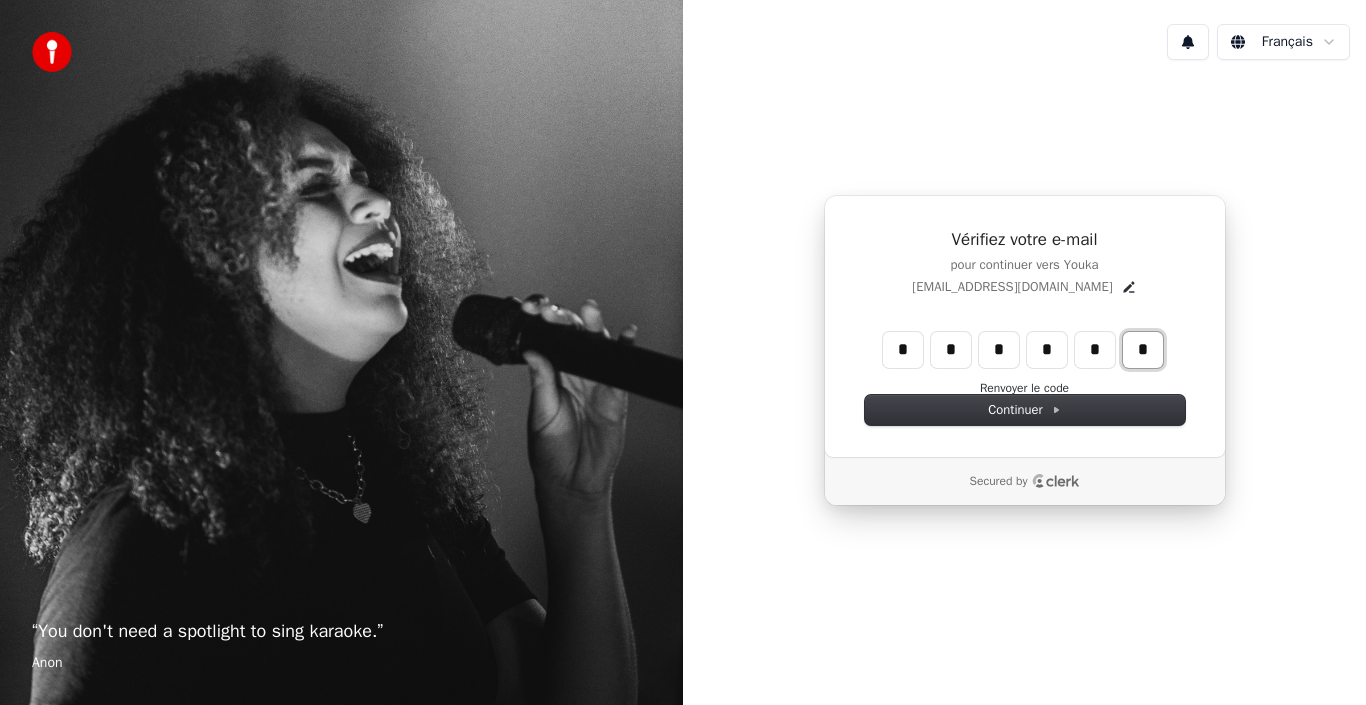 type on "*" 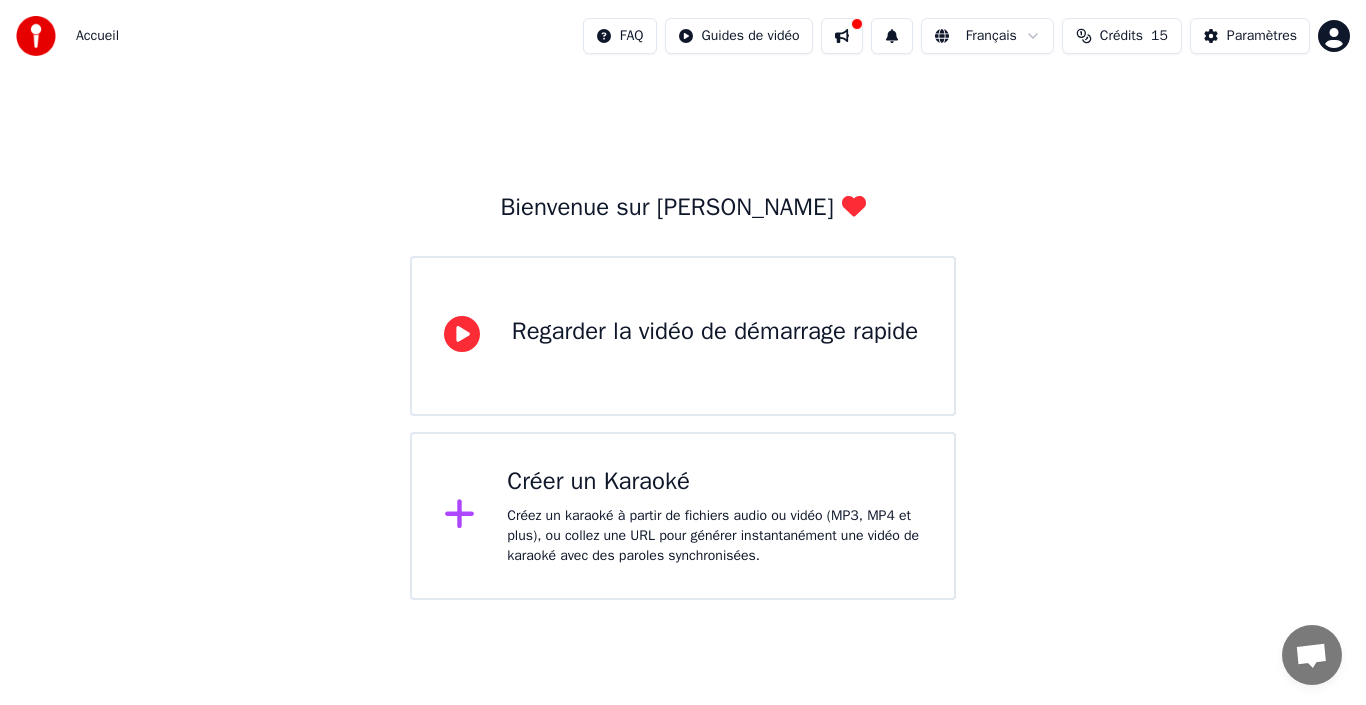 click on "Regarder la vidéo de démarrage rapide" at bounding box center [715, 332] 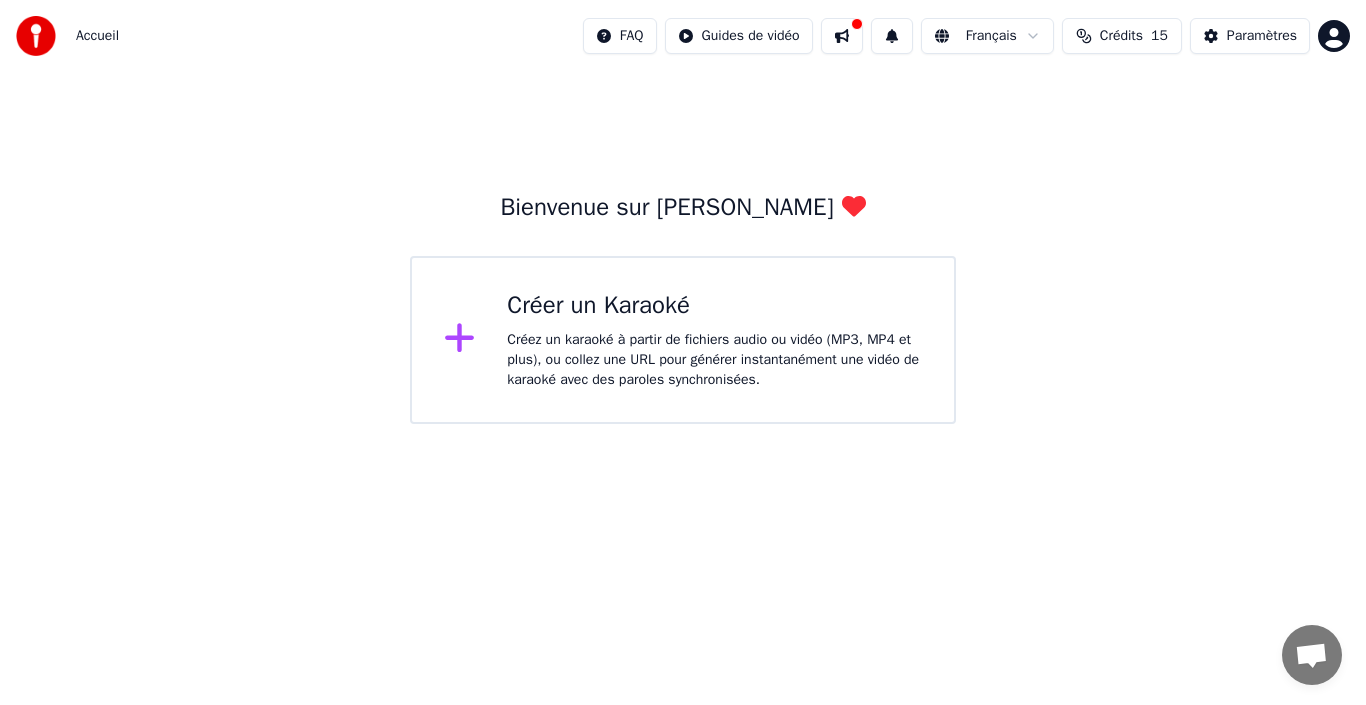 click on "Créer un Karaoké" at bounding box center [714, 306] 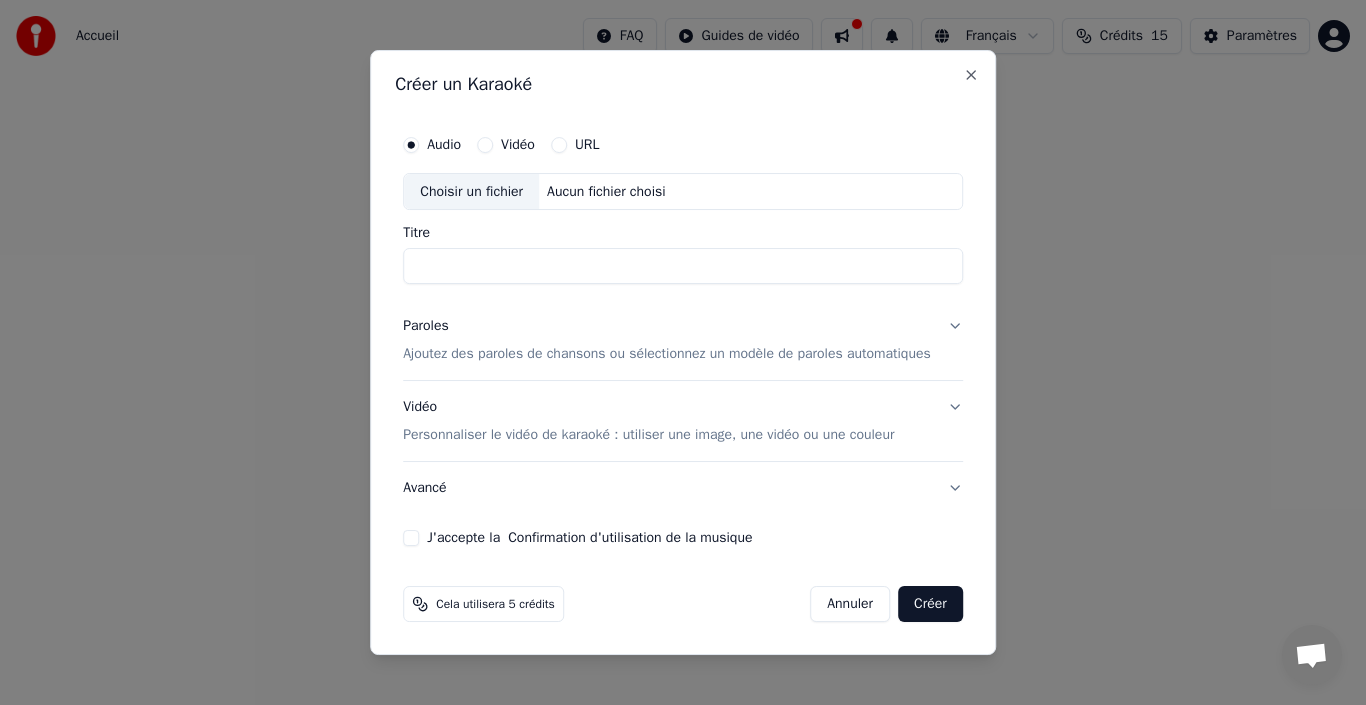 click on "URL" at bounding box center [559, 145] 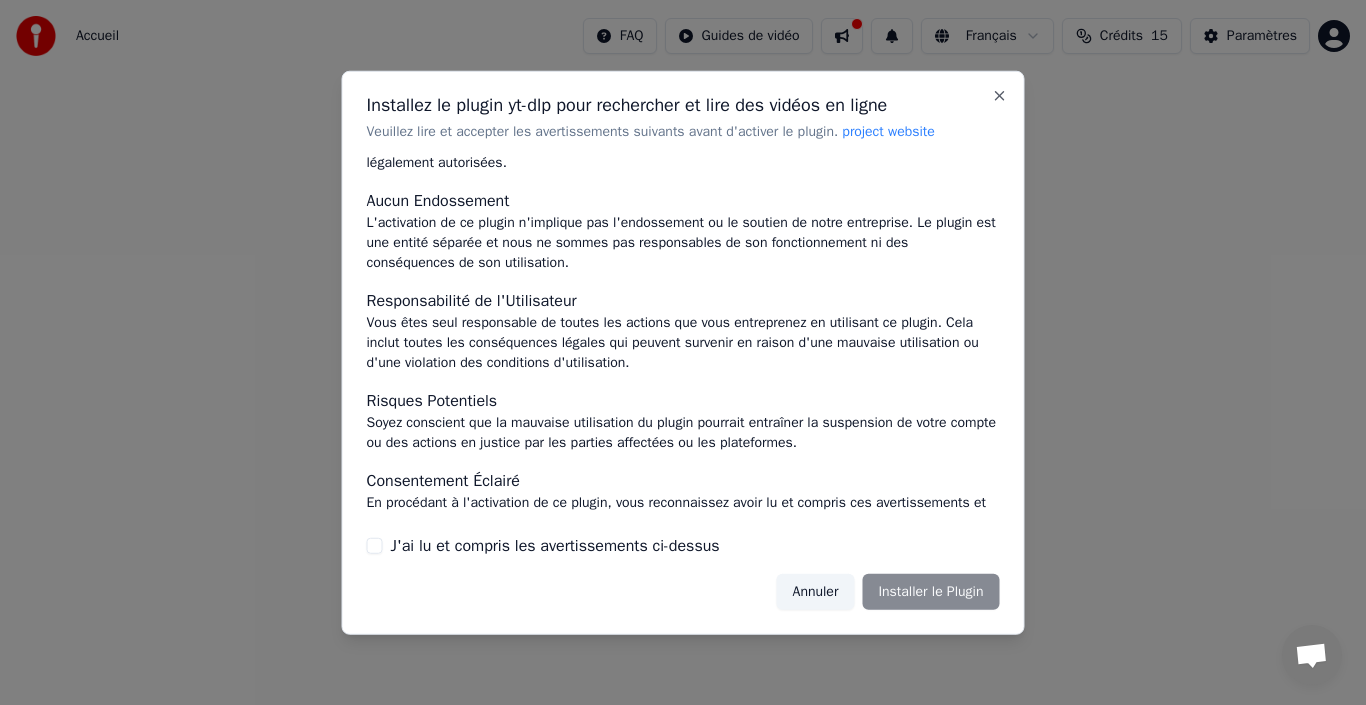 scroll, scrollTop: 211, scrollLeft: 0, axis: vertical 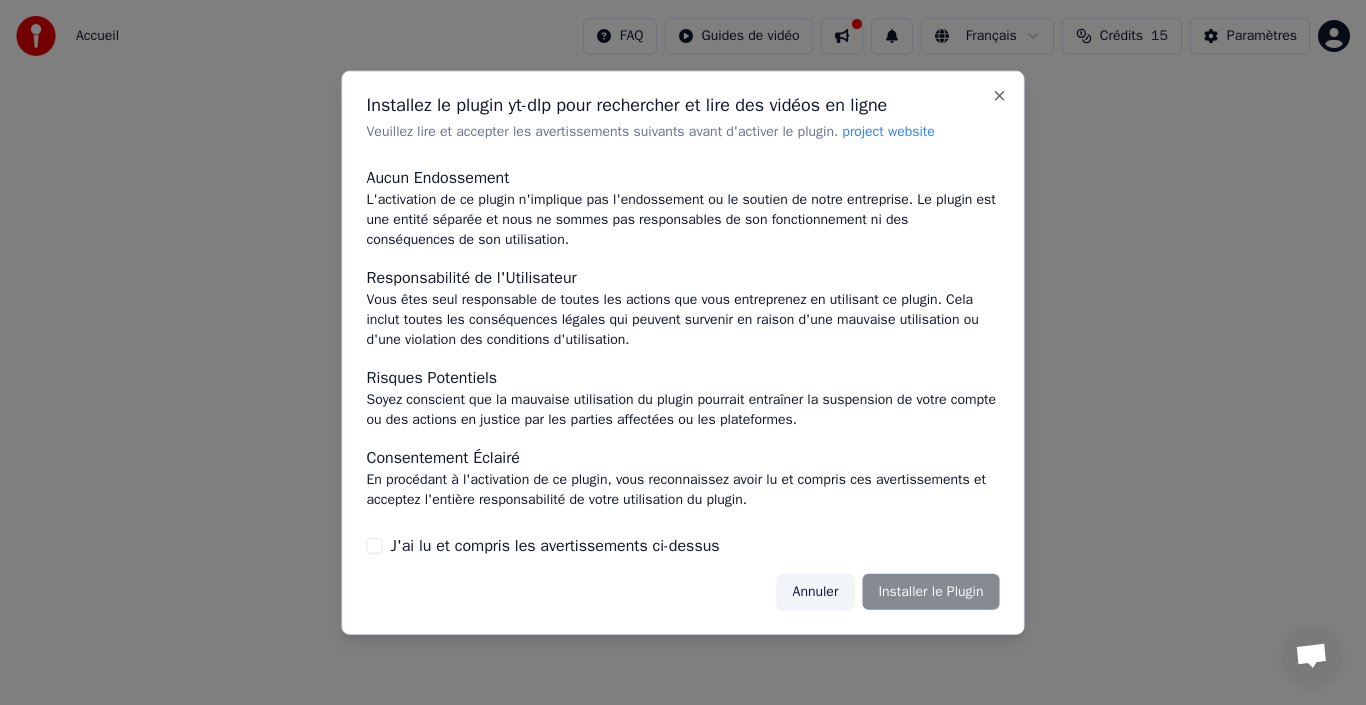 click on "J'ai lu et compris les avertissements ci-dessus" at bounding box center (375, 546) 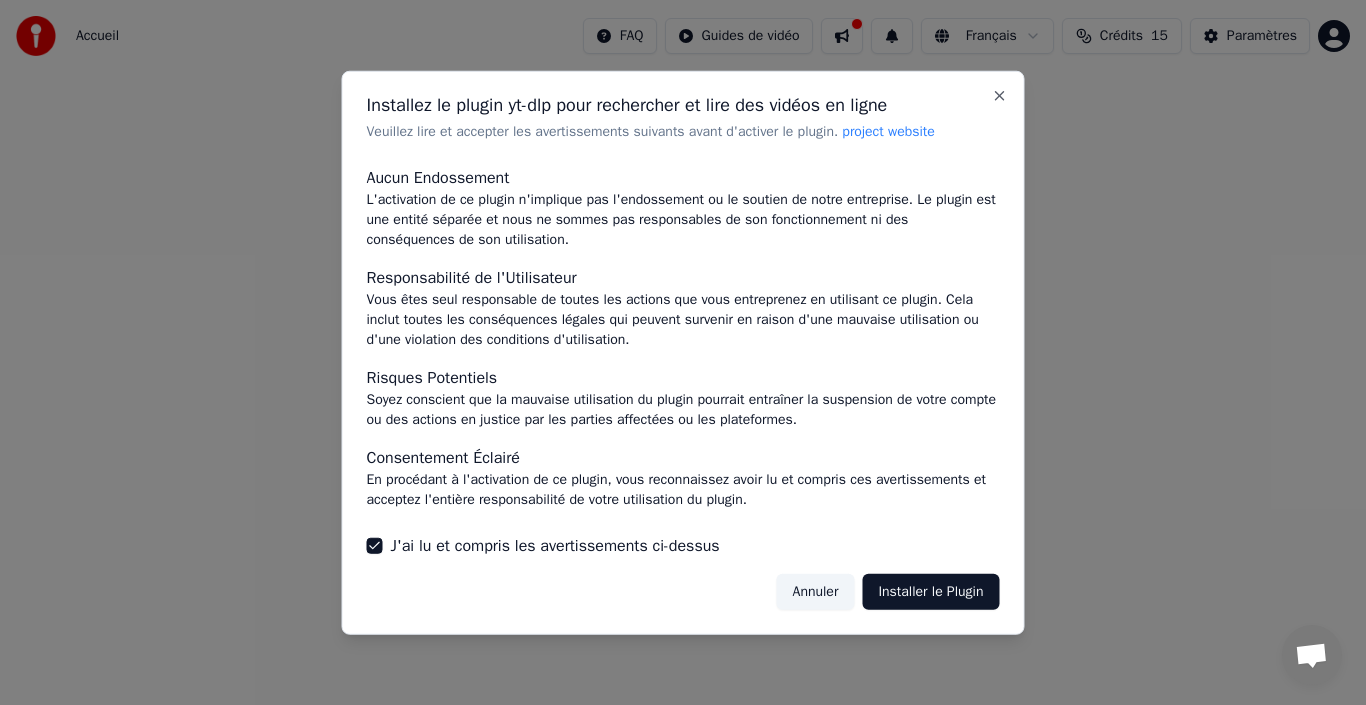 click on "Installer le Plugin" at bounding box center (930, 592) 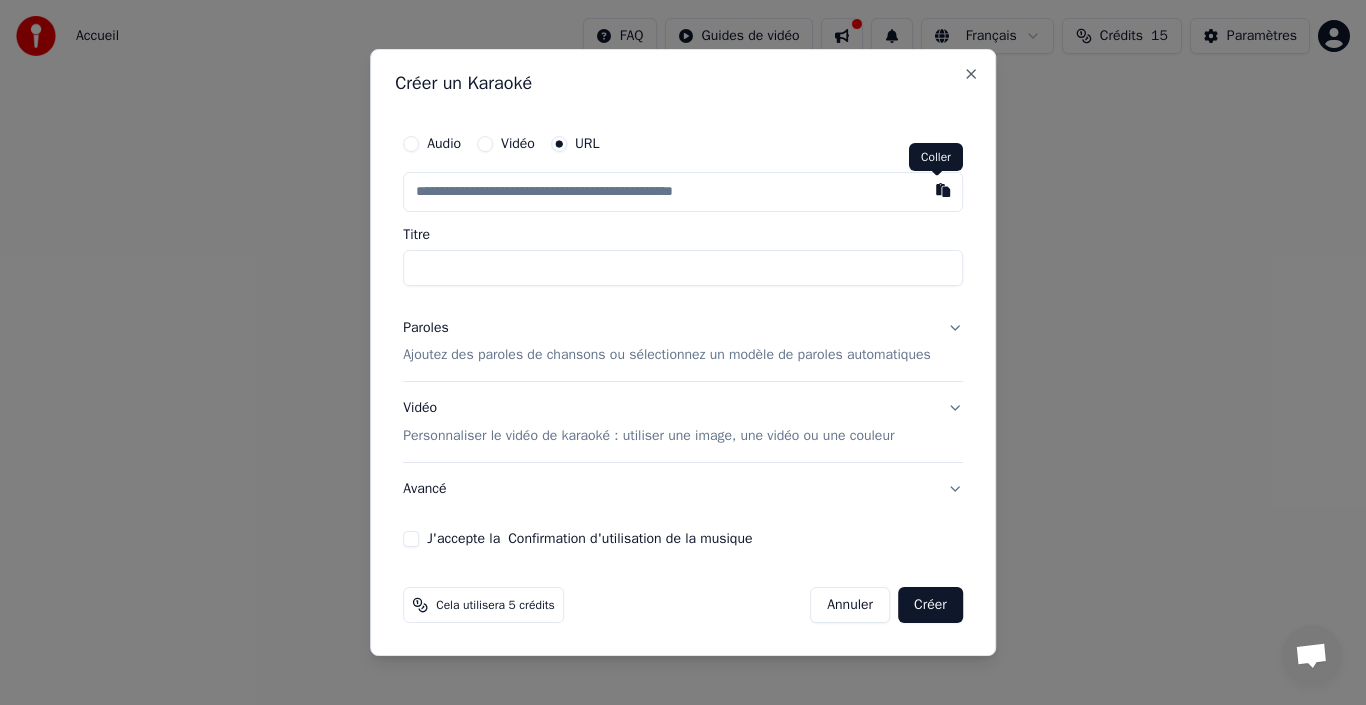 click at bounding box center [943, 190] 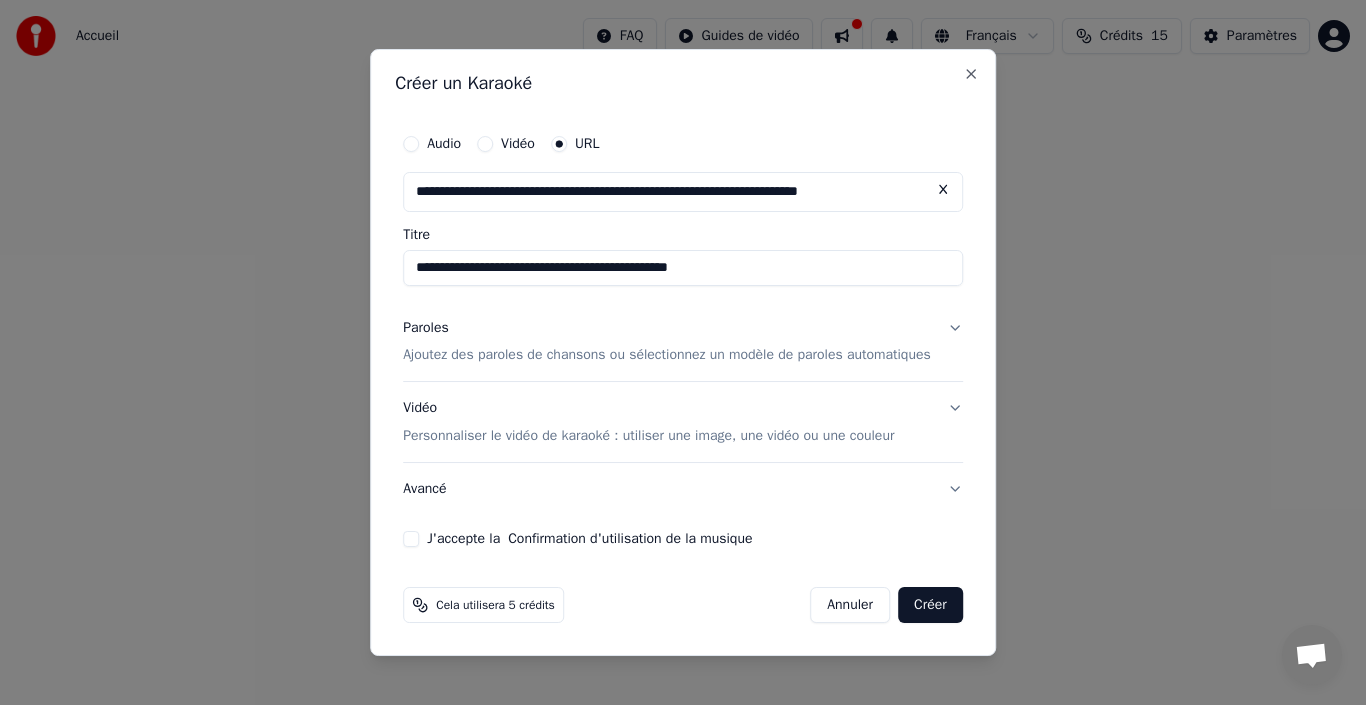 type on "**********" 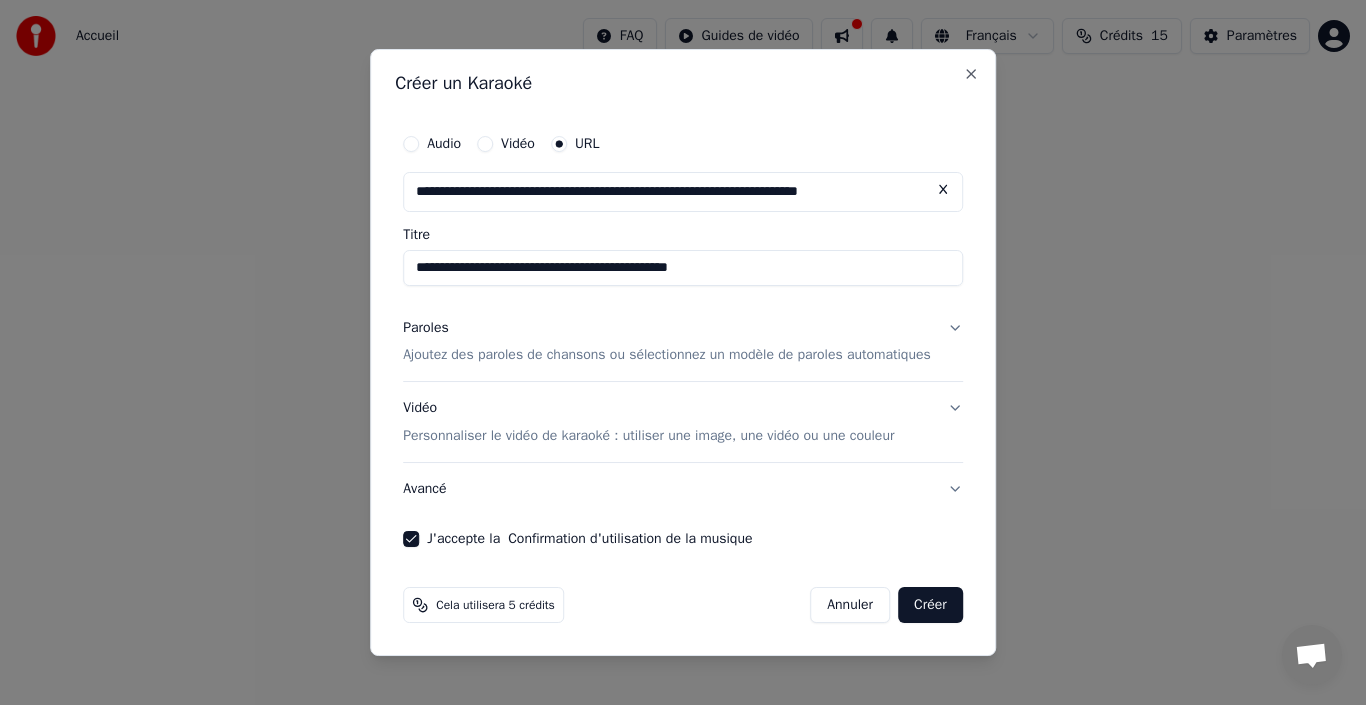 click on "Créer" at bounding box center [930, 605] 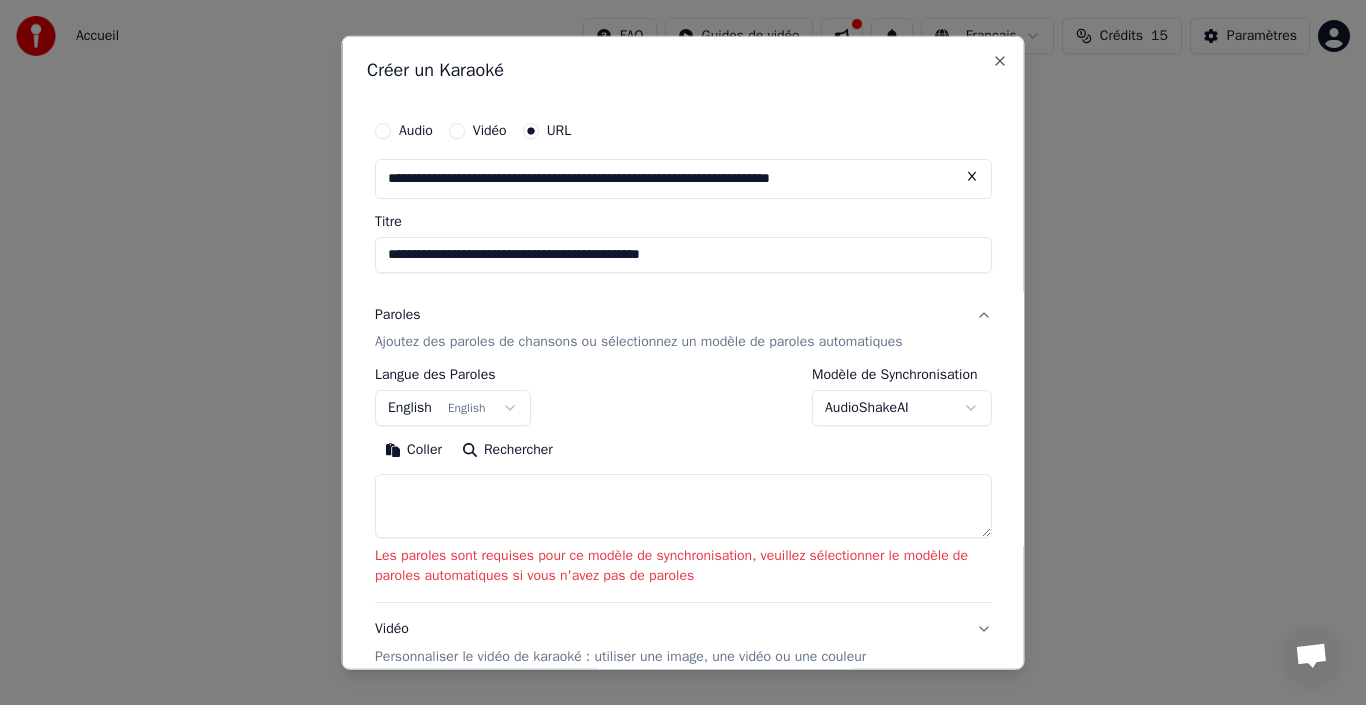 click on "English English" at bounding box center (453, 408) 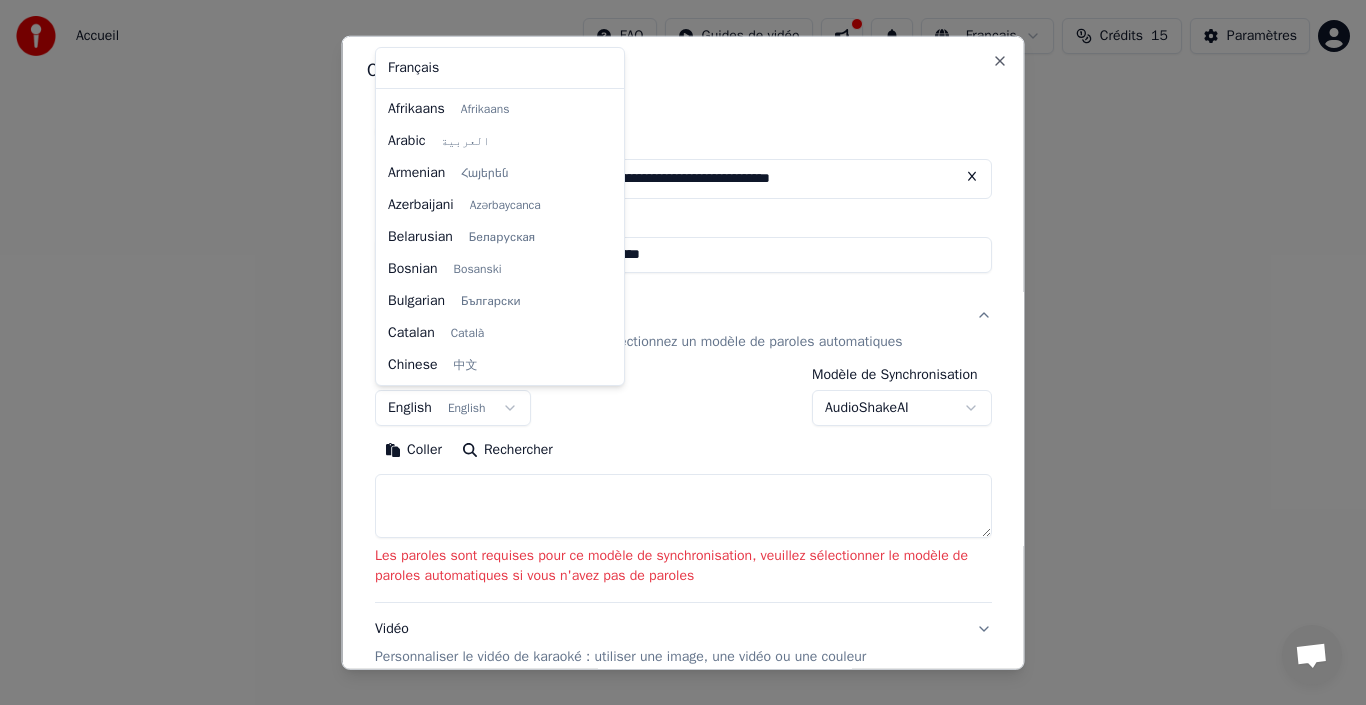 click at bounding box center (683, 352) 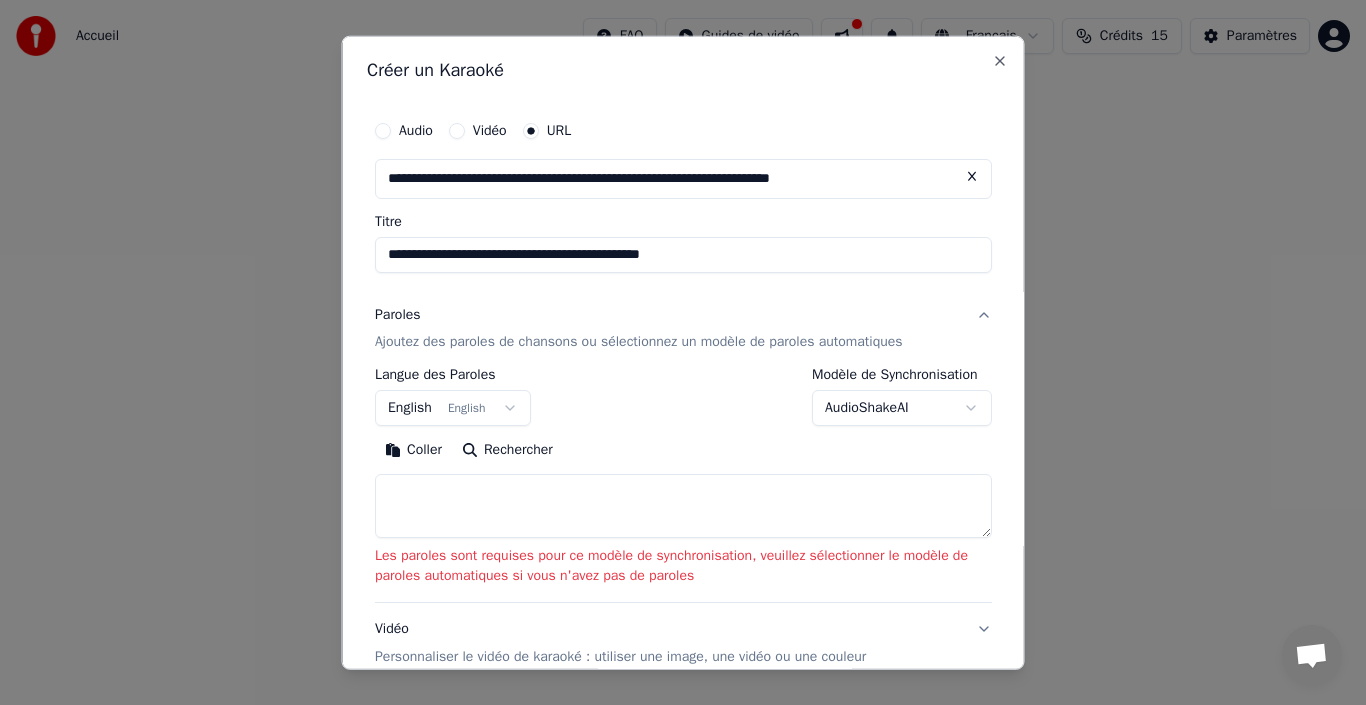 click on "English English" at bounding box center (453, 408) 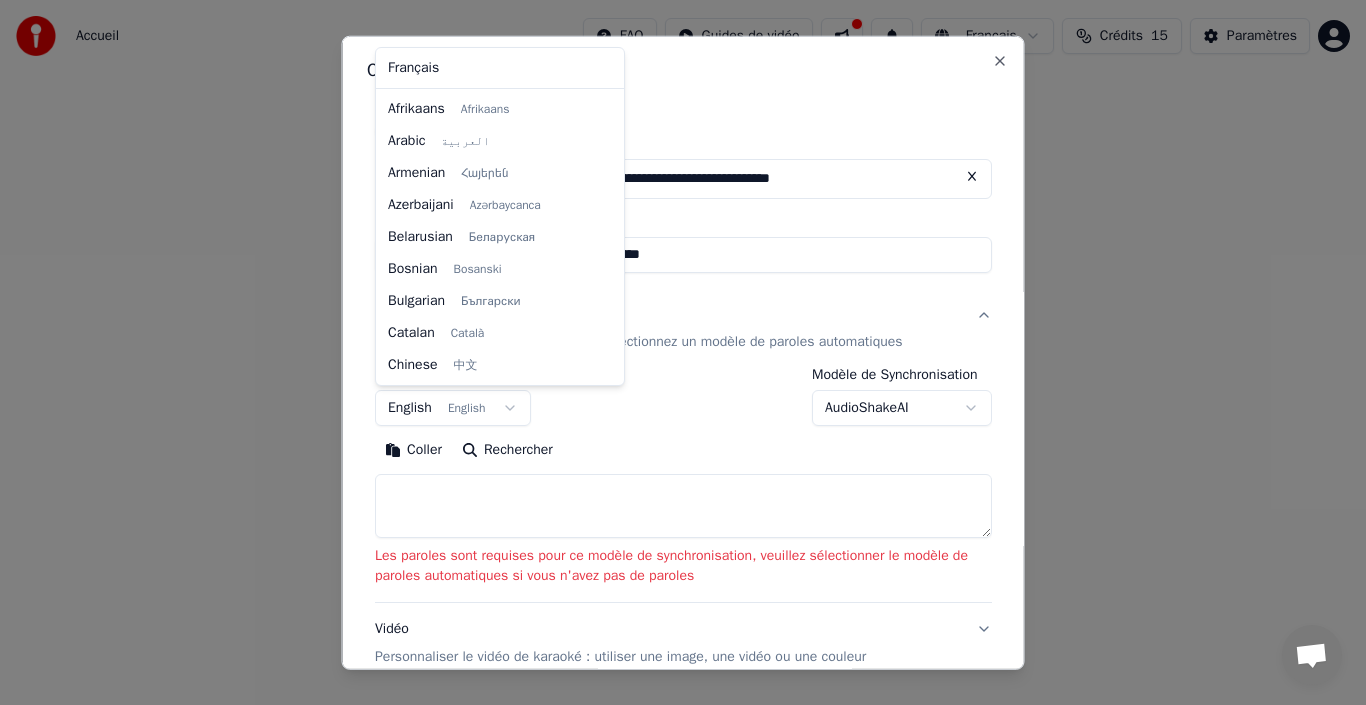 scroll, scrollTop: 160, scrollLeft: 0, axis: vertical 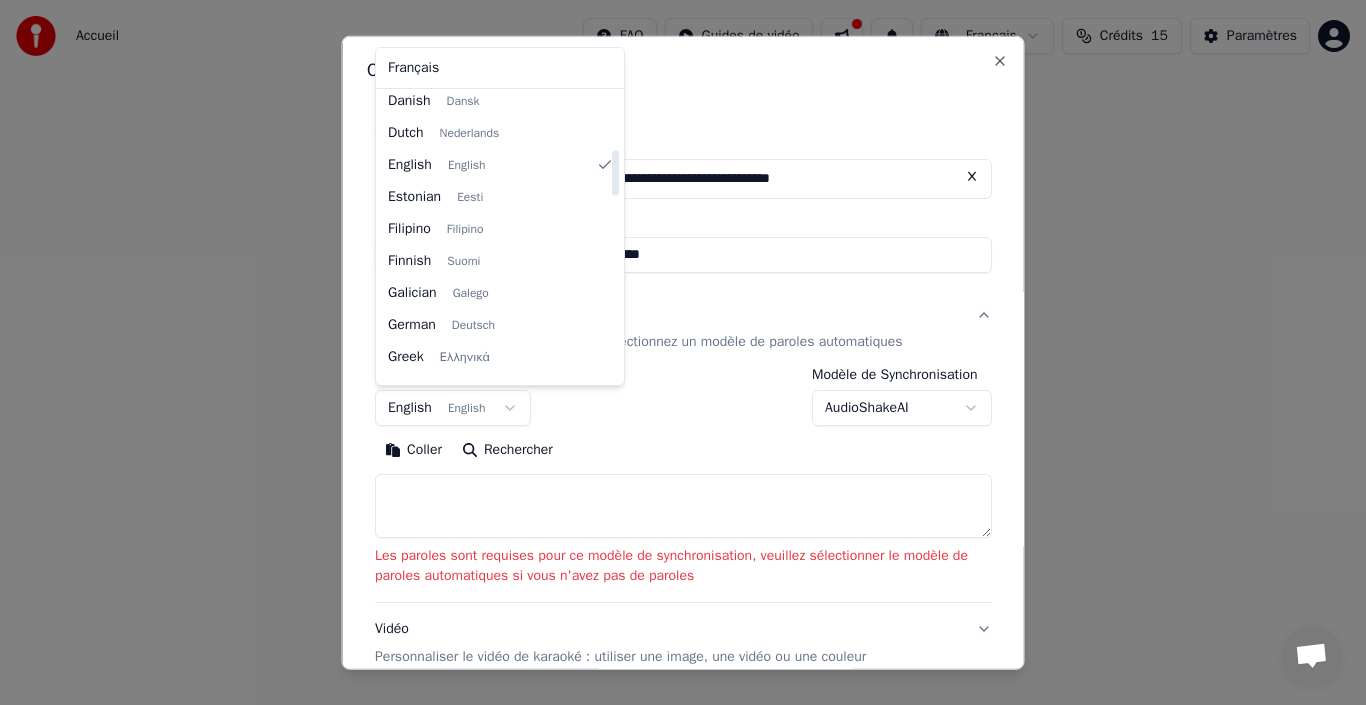 select on "**" 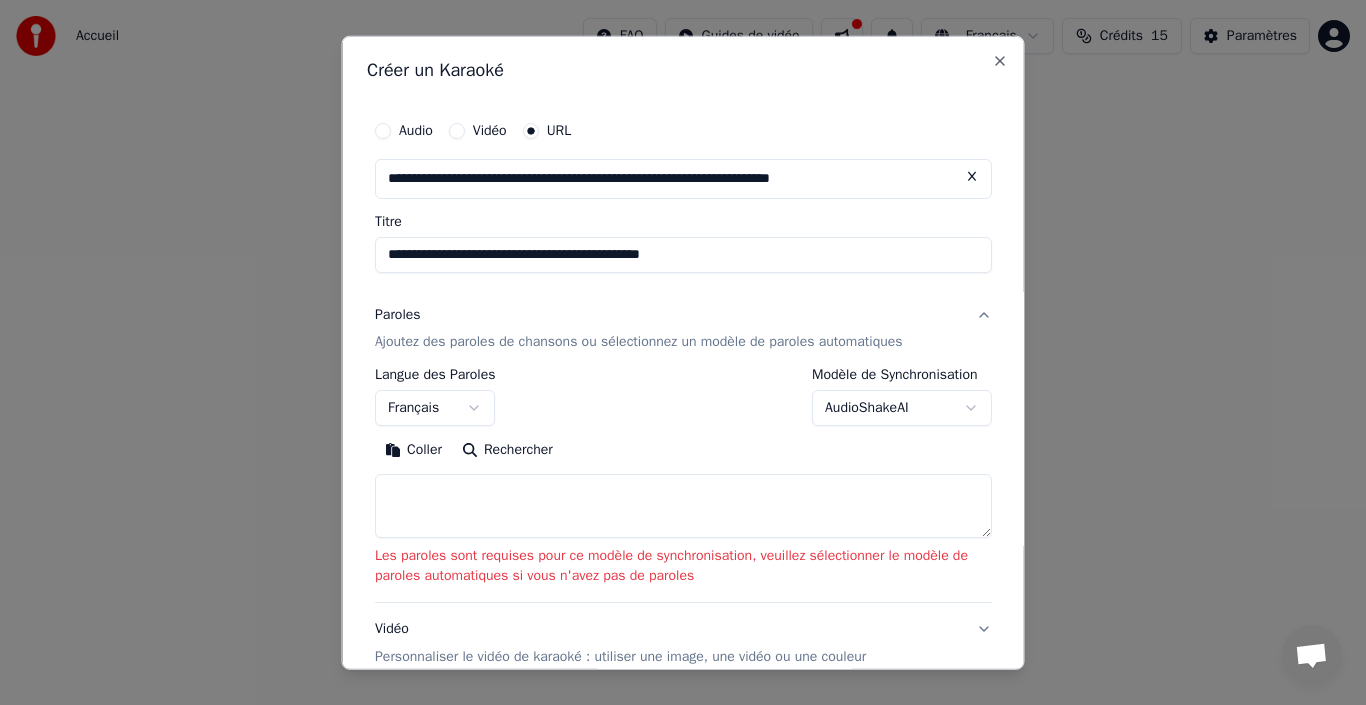 click at bounding box center [683, 506] 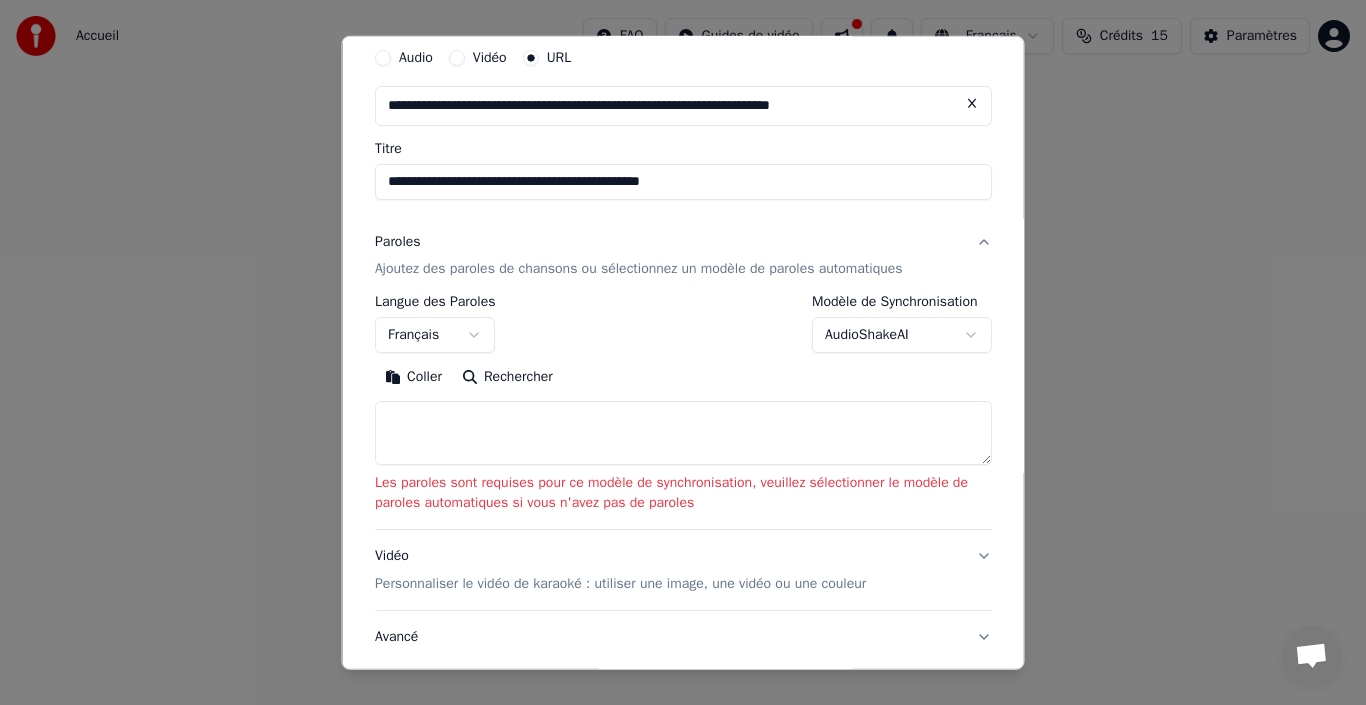 scroll, scrollTop: 107, scrollLeft: 0, axis: vertical 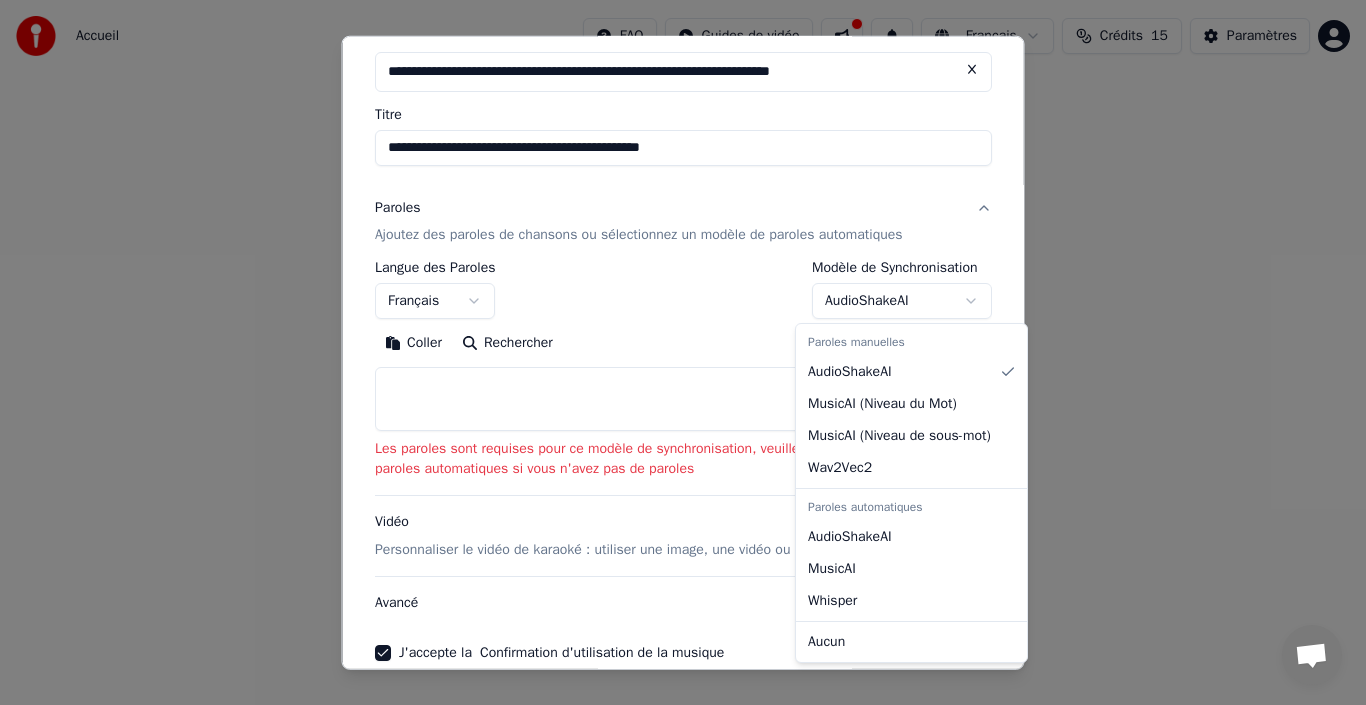 click on "**********" at bounding box center [683, 212] 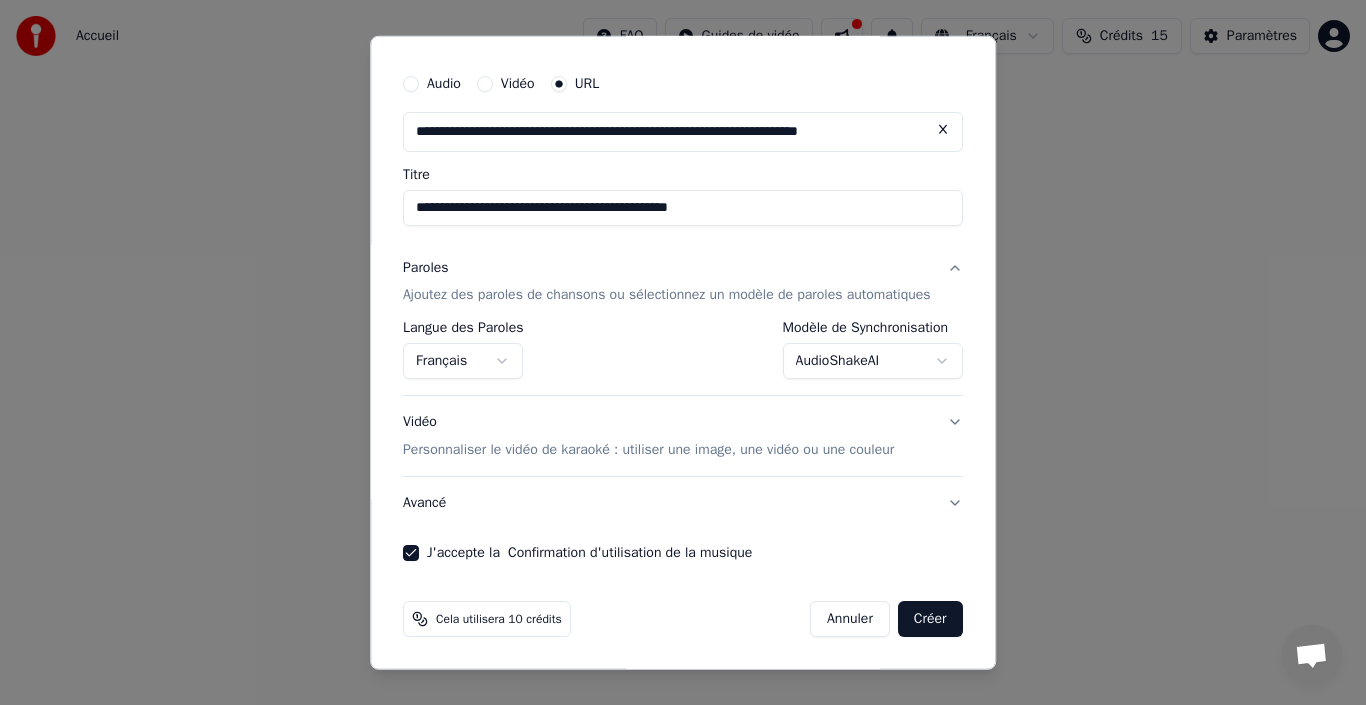 scroll, scrollTop: 47, scrollLeft: 0, axis: vertical 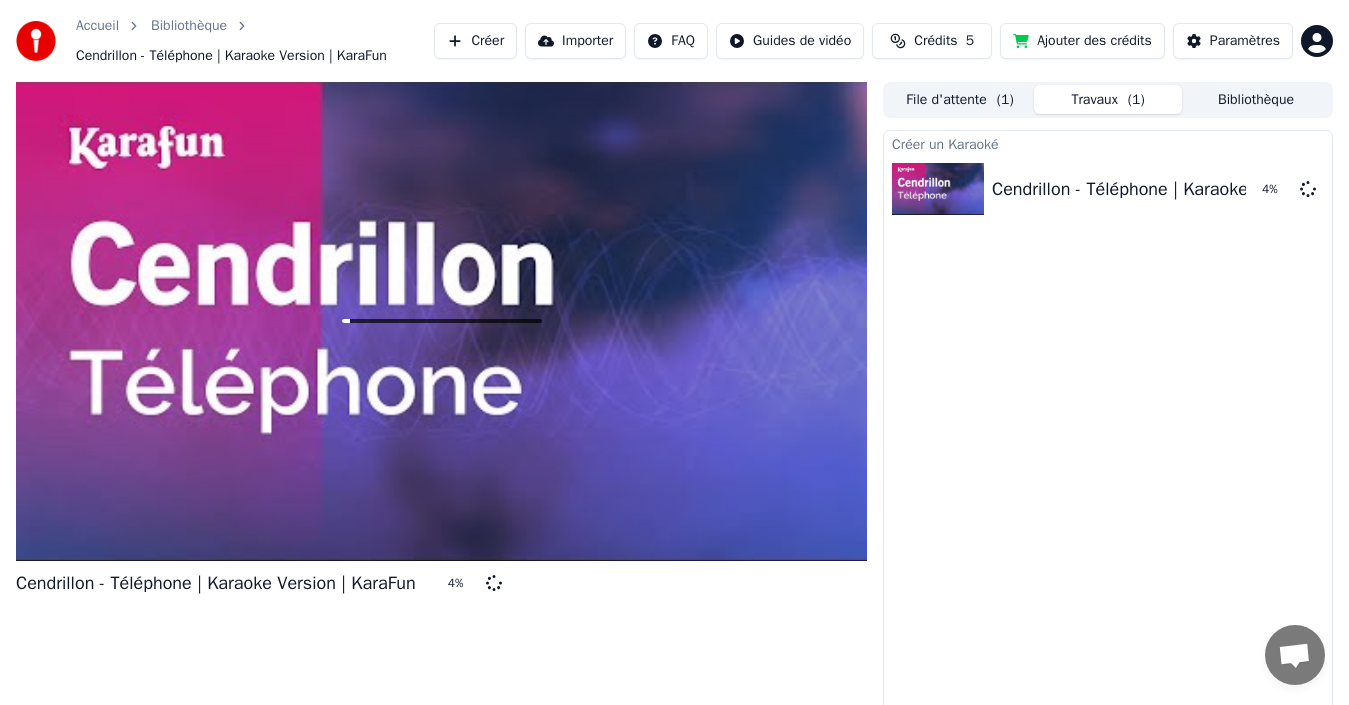 click on "Créer" at bounding box center [475, 41] 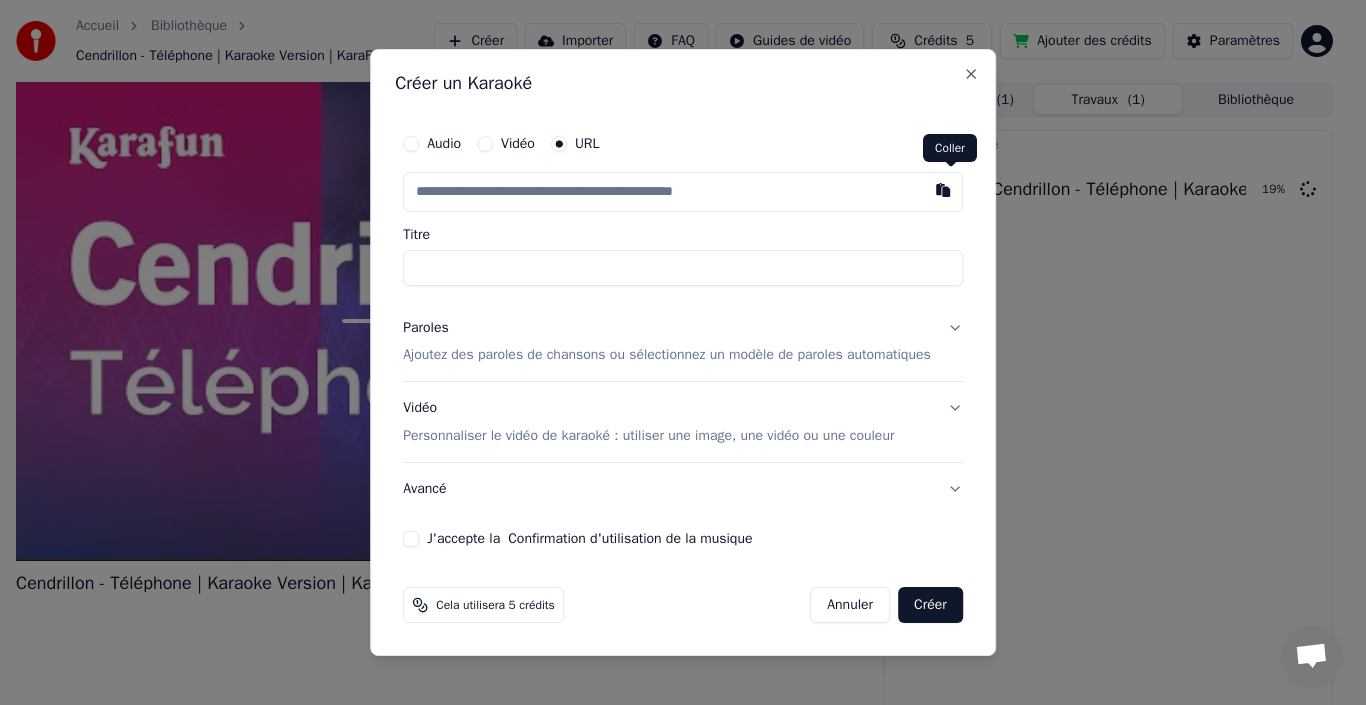 click at bounding box center [943, 190] 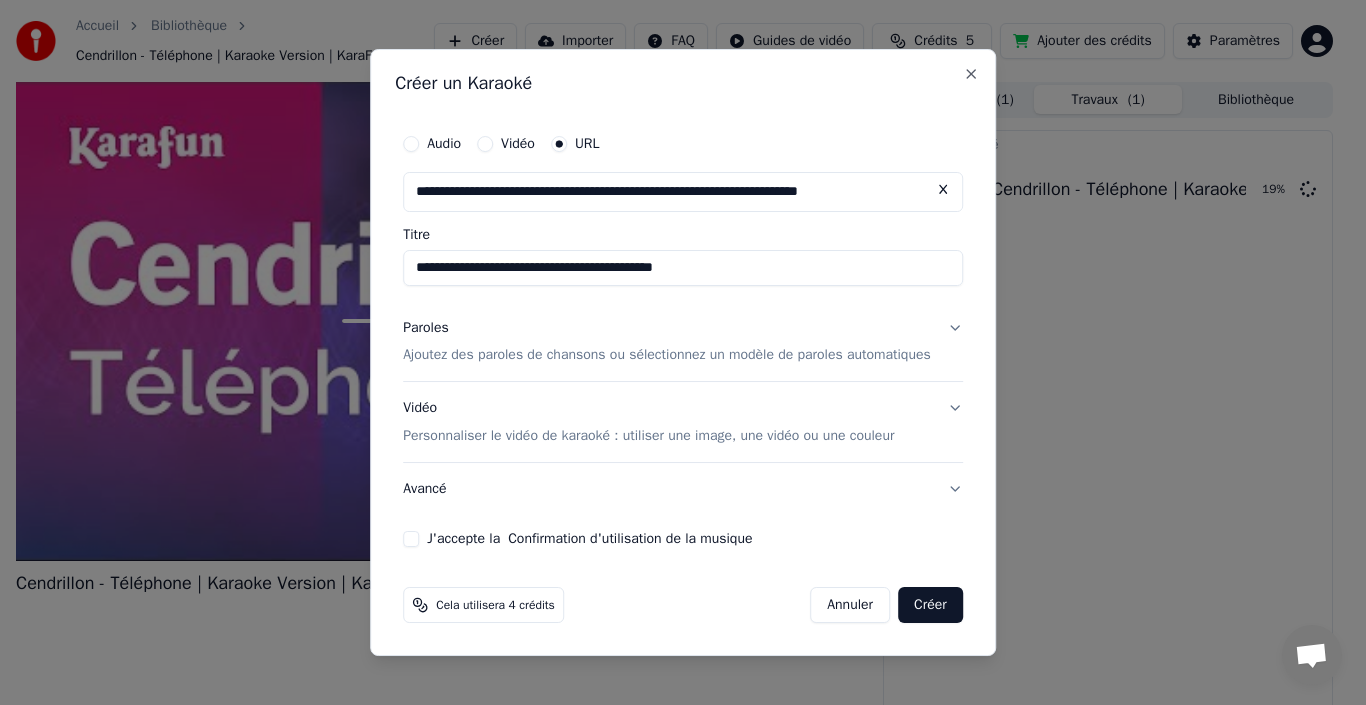 type on "**********" 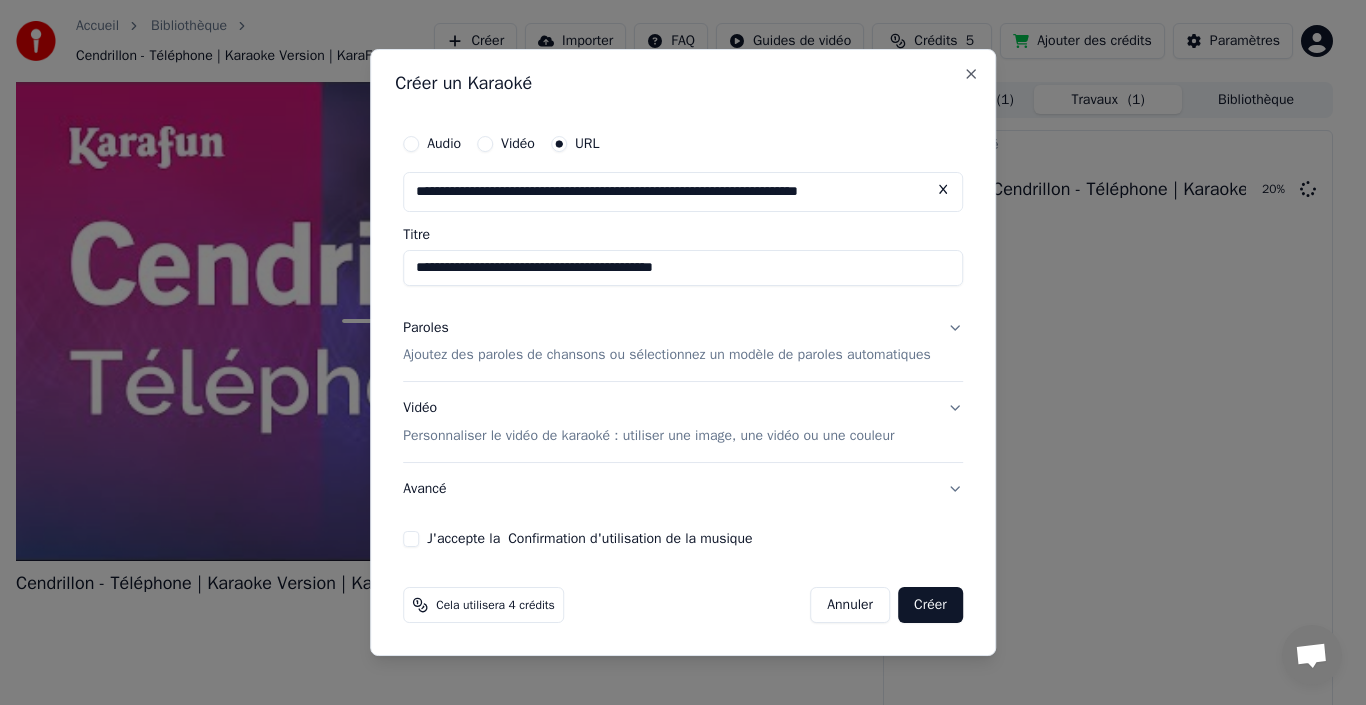 click on "J'accepte la   Confirmation d'utilisation de la musique" at bounding box center (411, 539) 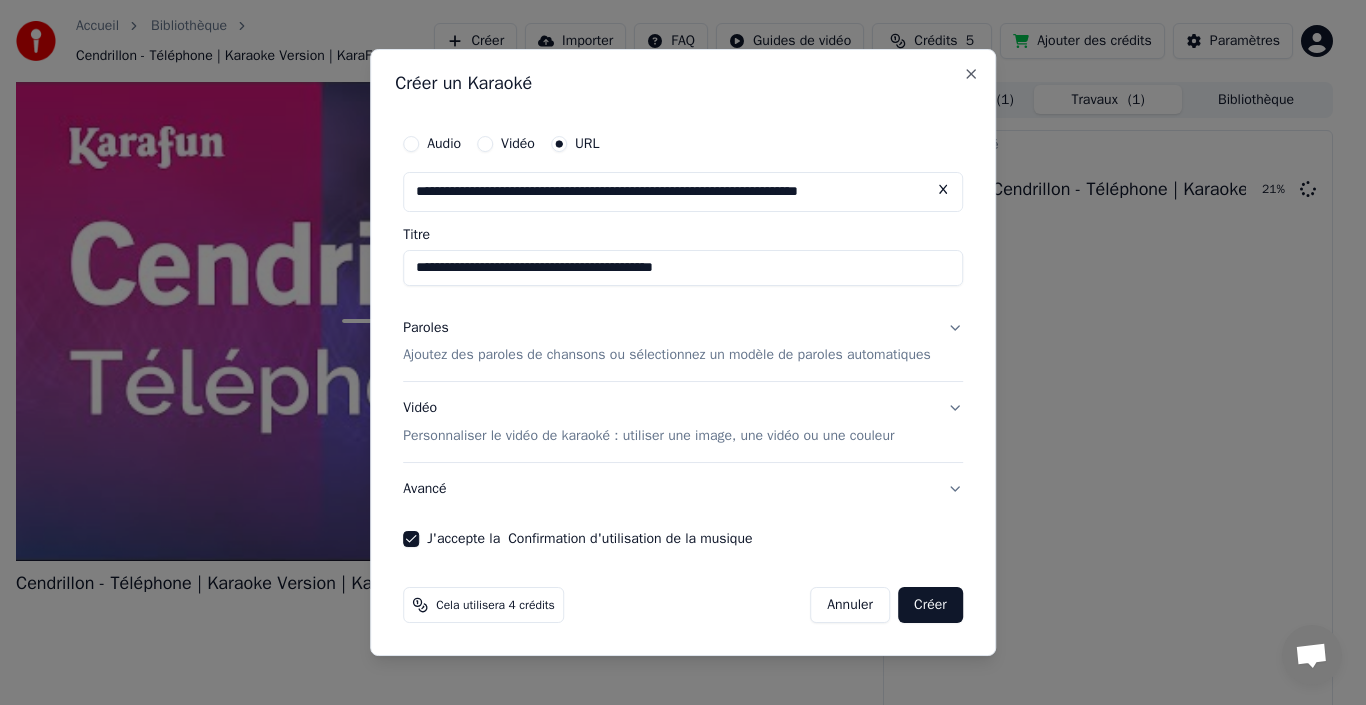 click on "Créer" at bounding box center [930, 605] 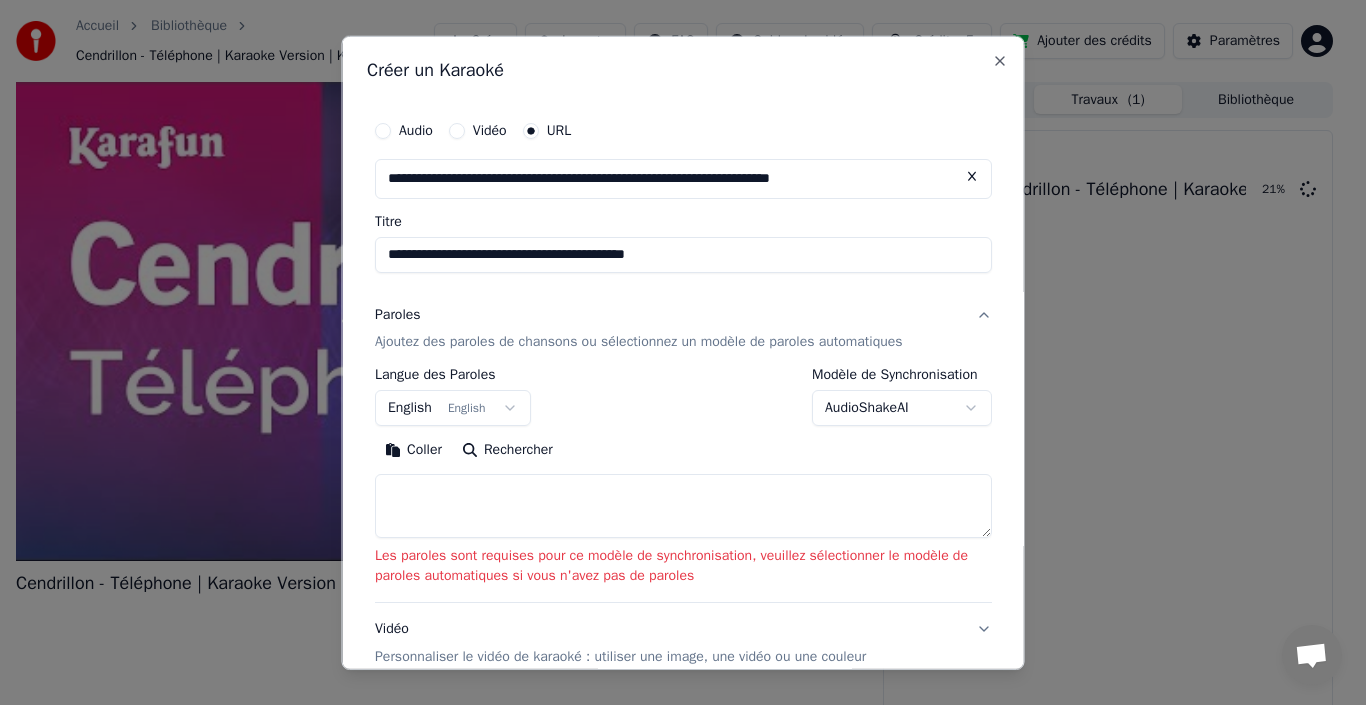 click on "**********" at bounding box center [674, 352] 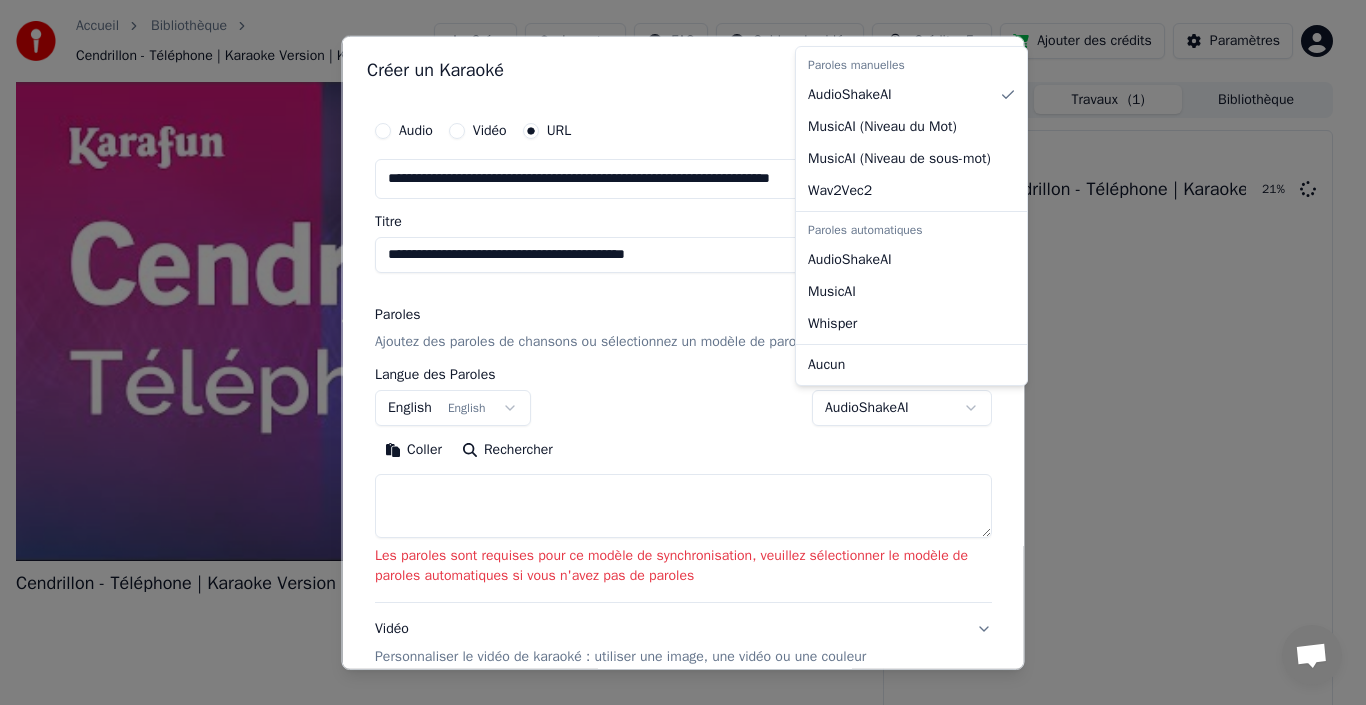 select on "**********" 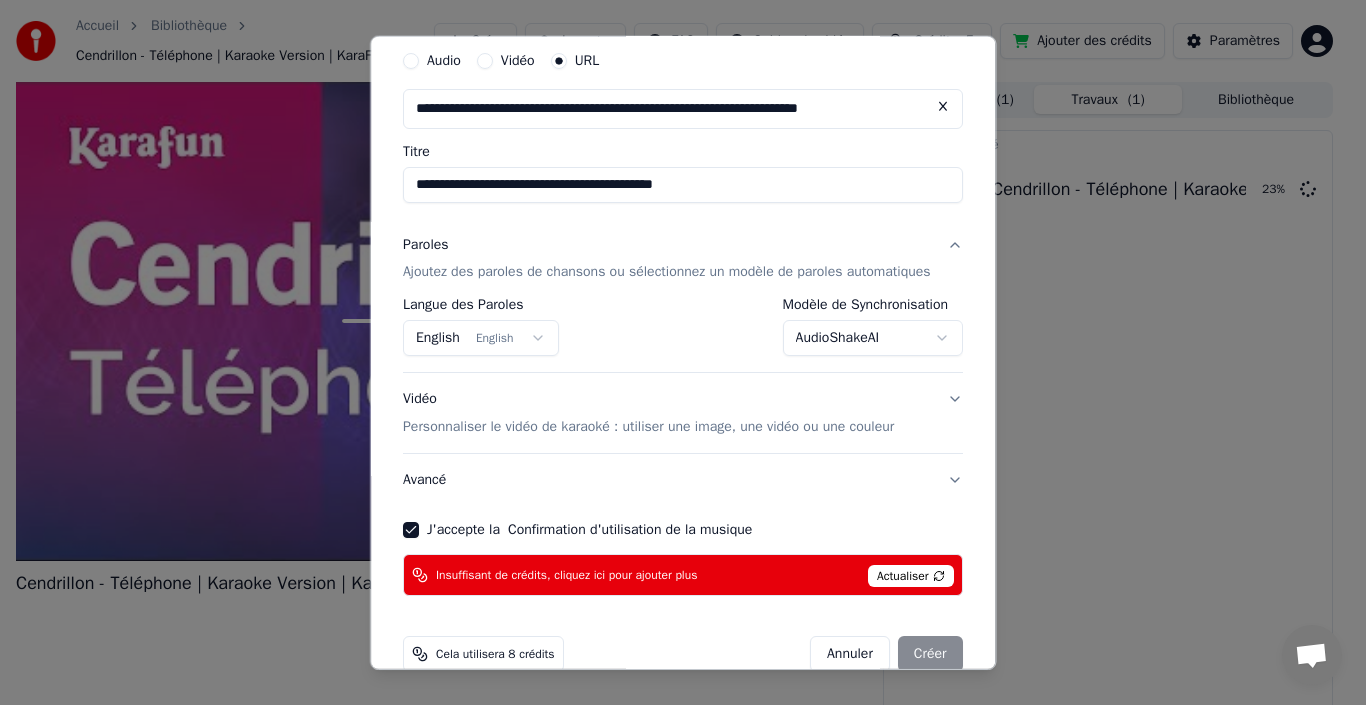 scroll, scrollTop: 100, scrollLeft: 0, axis: vertical 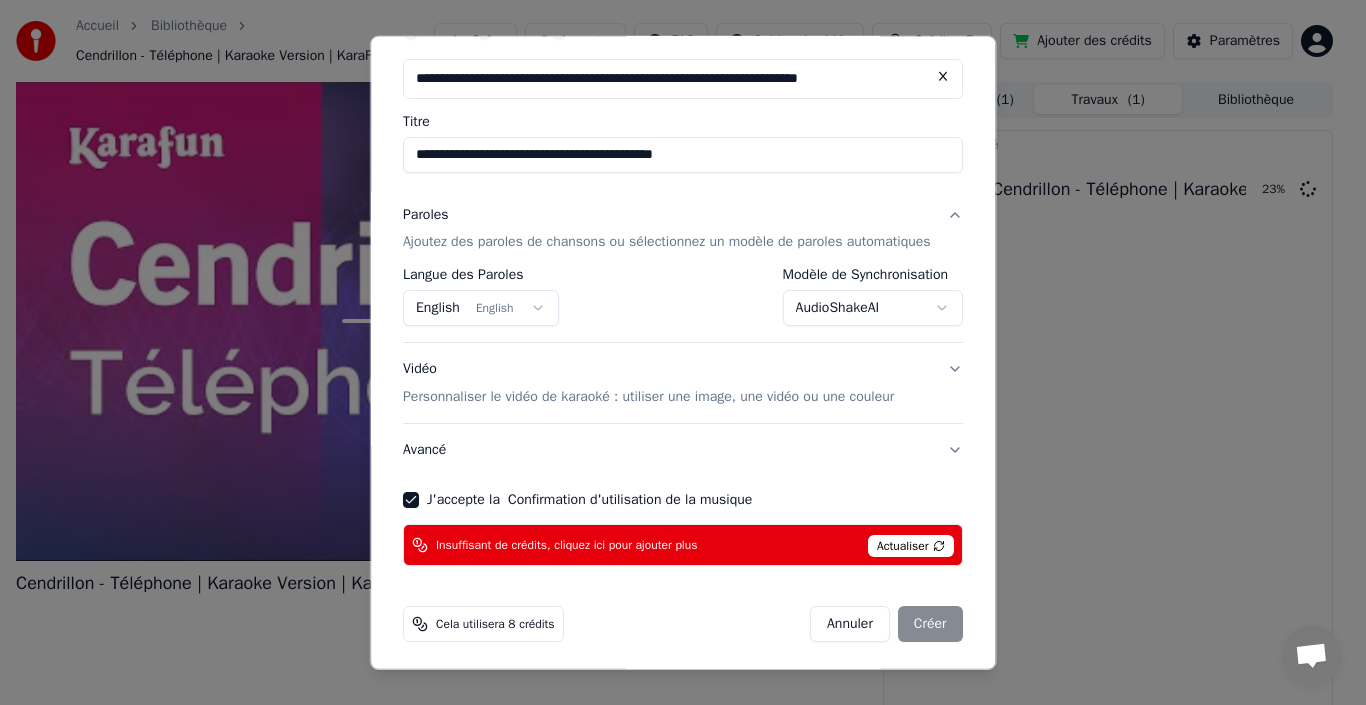 click on "Actualiser" at bounding box center (911, 546) 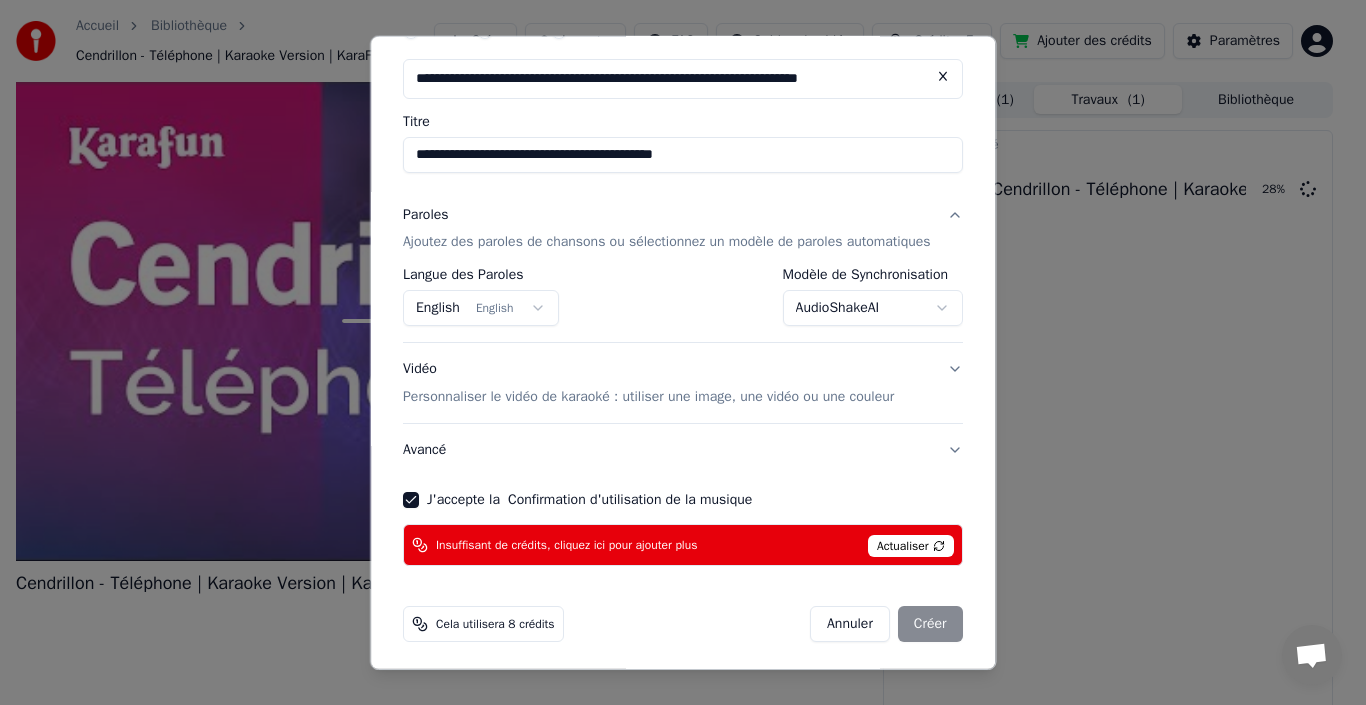 click on "Annuler" at bounding box center [850, 624] 